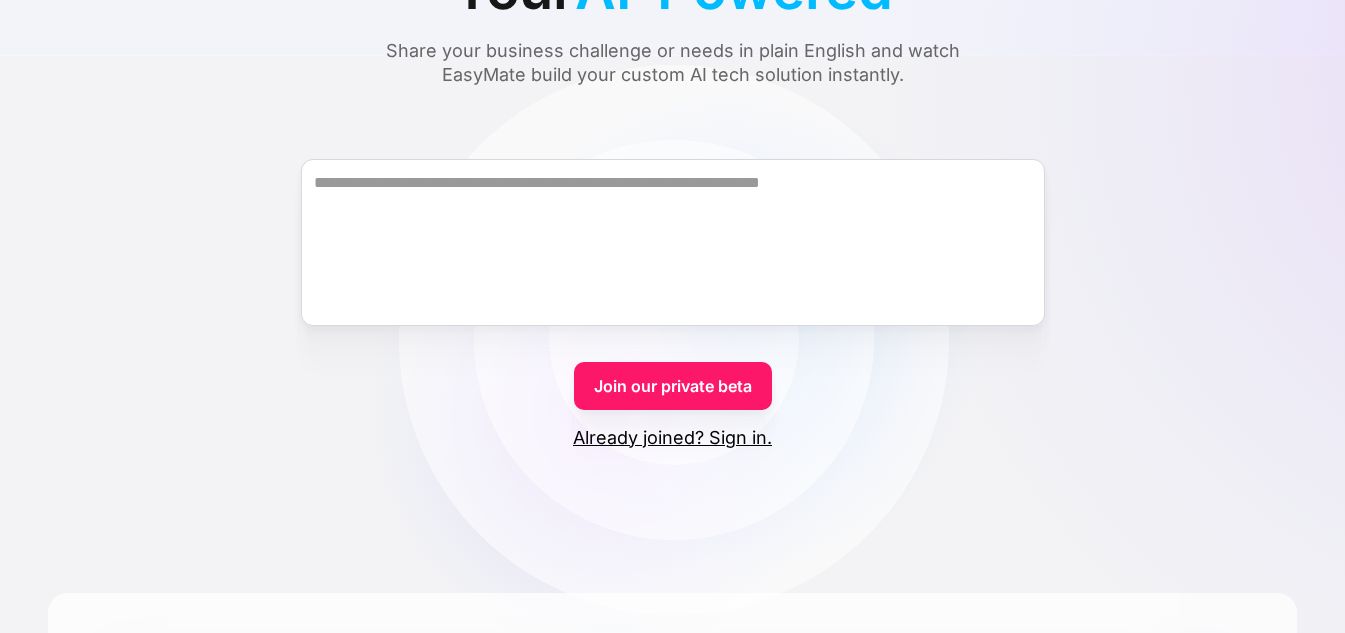 scroll, scrollTop: 201, scrollLeft: 0, axis: vertical 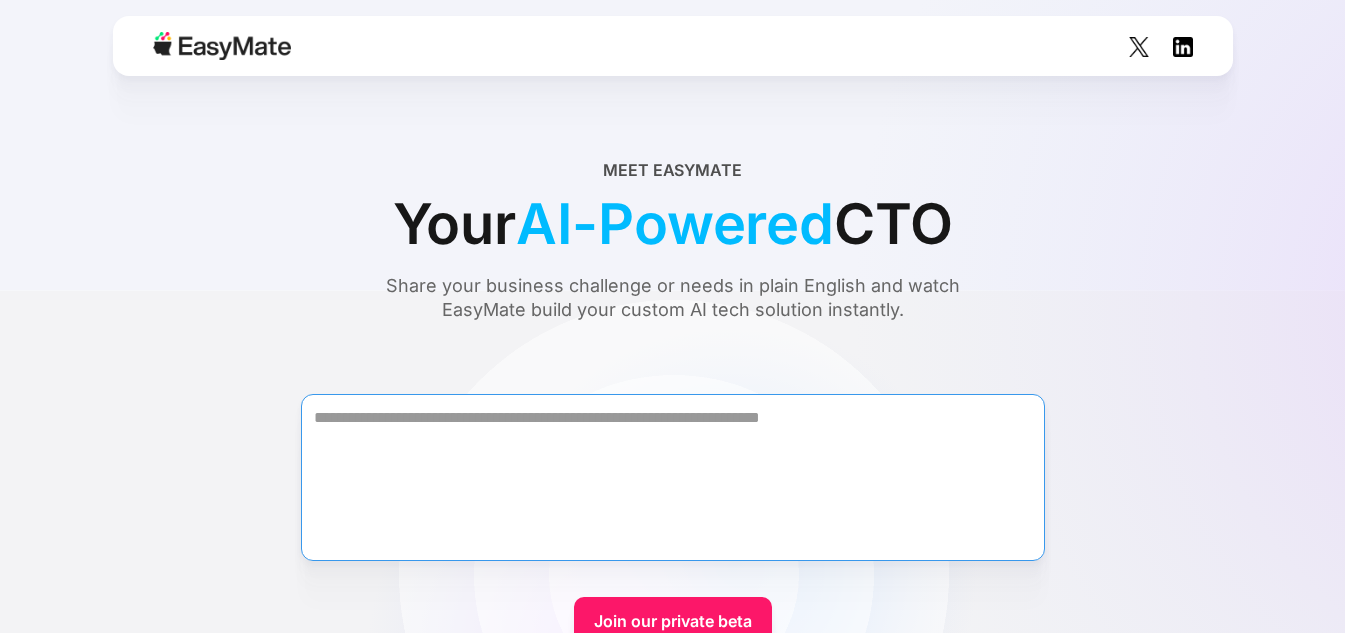 click at bounding box center [673, 477] 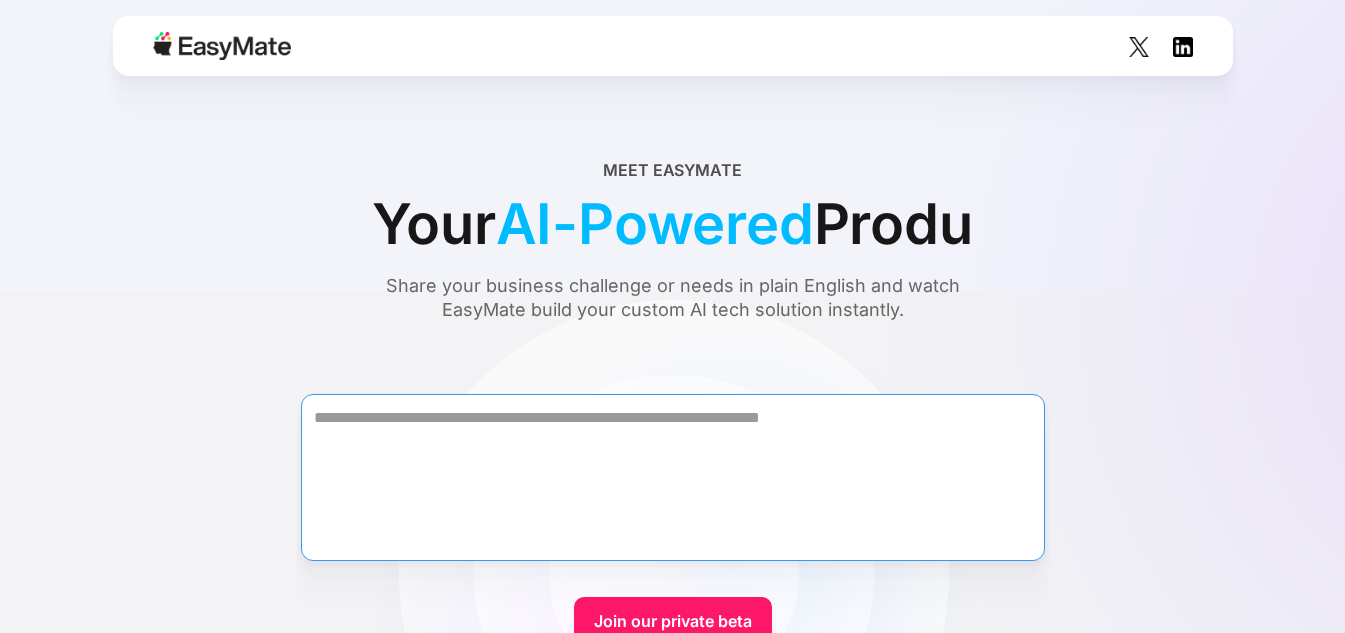 scroll, scrollTop: 100, scrollLeft: 0, axis: vertical 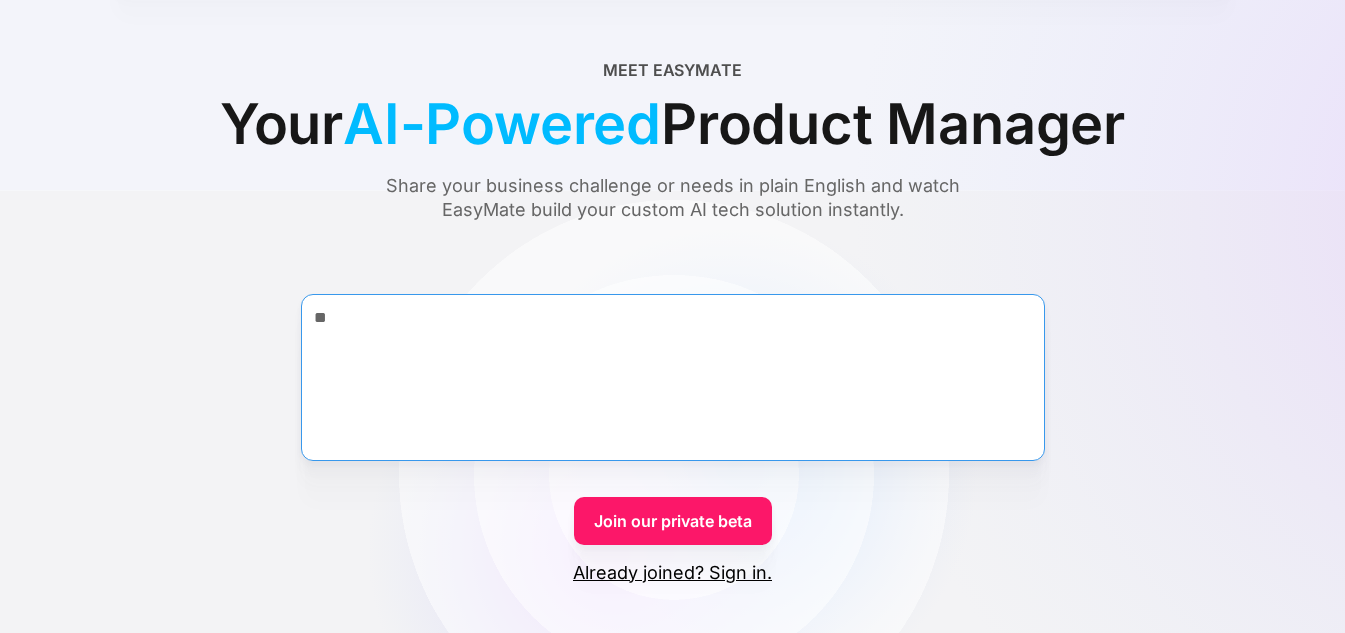 type on "*" 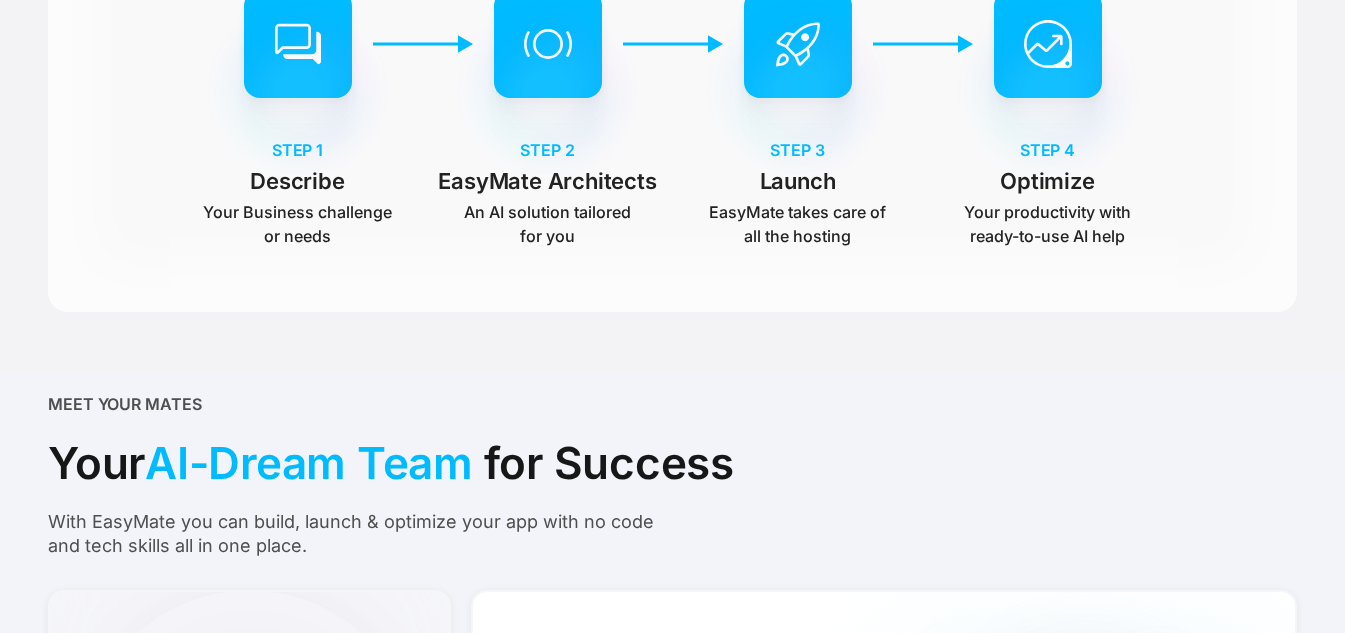 scroll, scrollTop: 400, scrollLeft: 0, axis: vertical 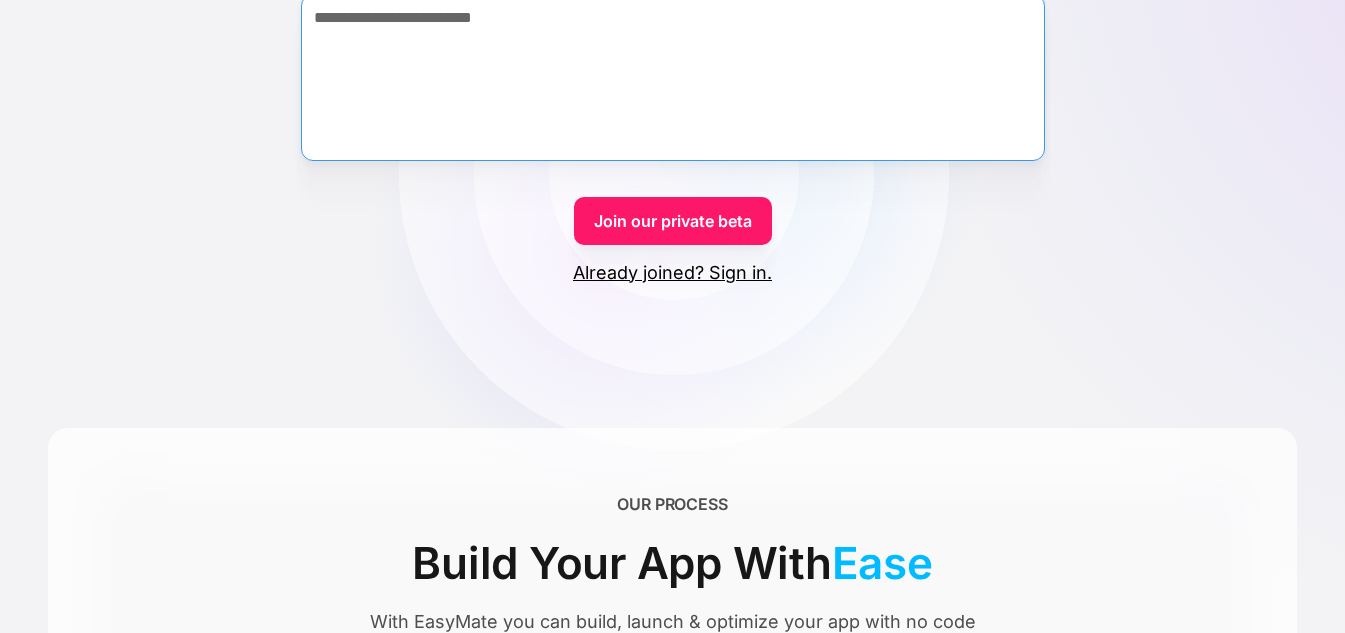 type on "**********" 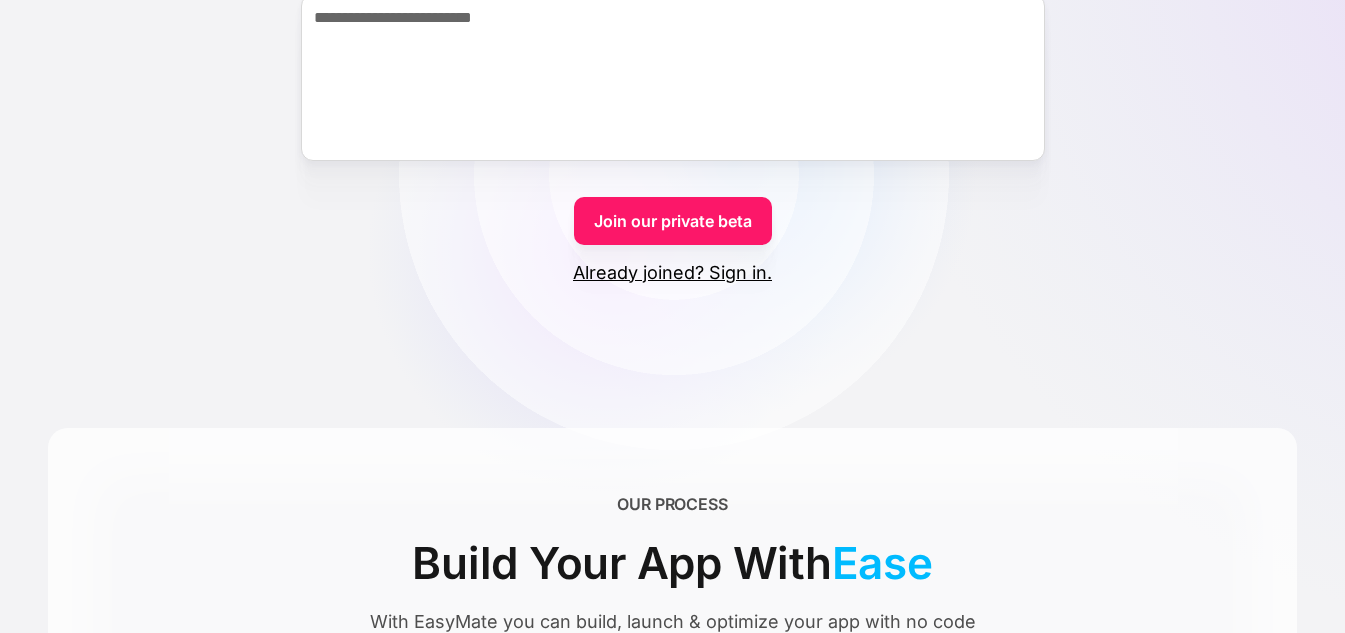 click on "Join our private beta" at bounding box center [673, 221] 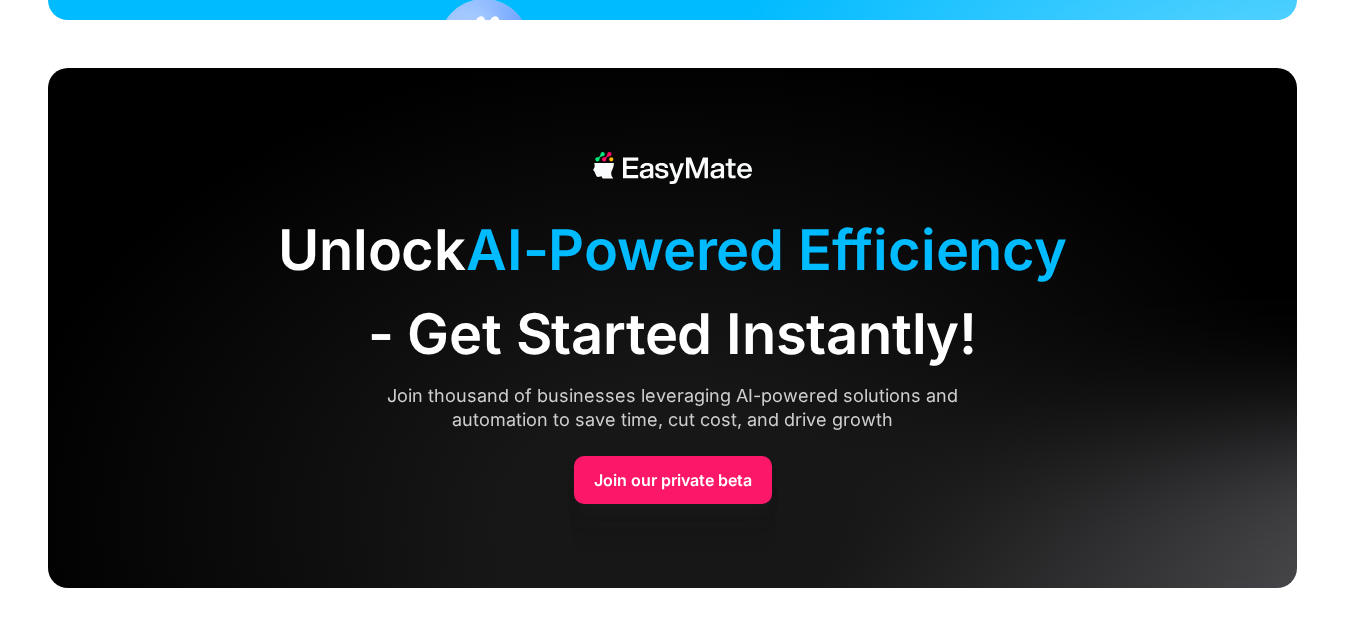 scroll, scrollTop: 4900, scrollLeft: 0, axis: vertical 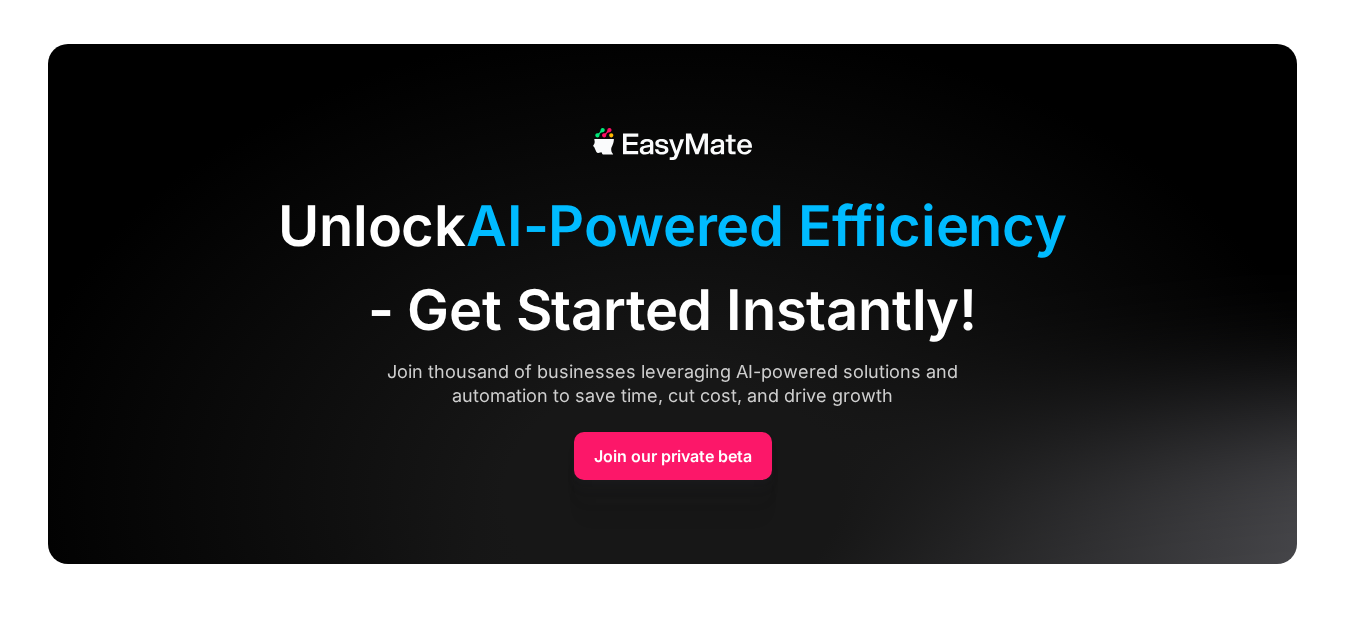 click on "Join our private beta" at bounding box center [673, 456] 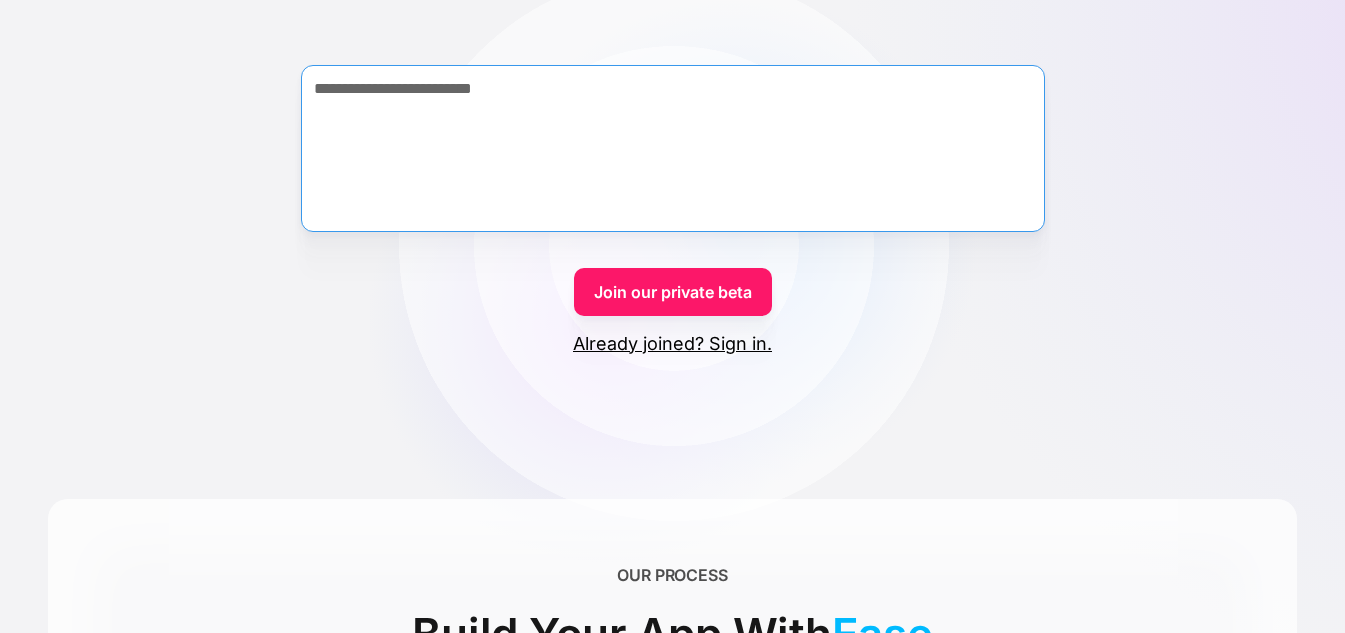 scroll, scrollTop: 294, scrollLeft: 0, axis: vertical 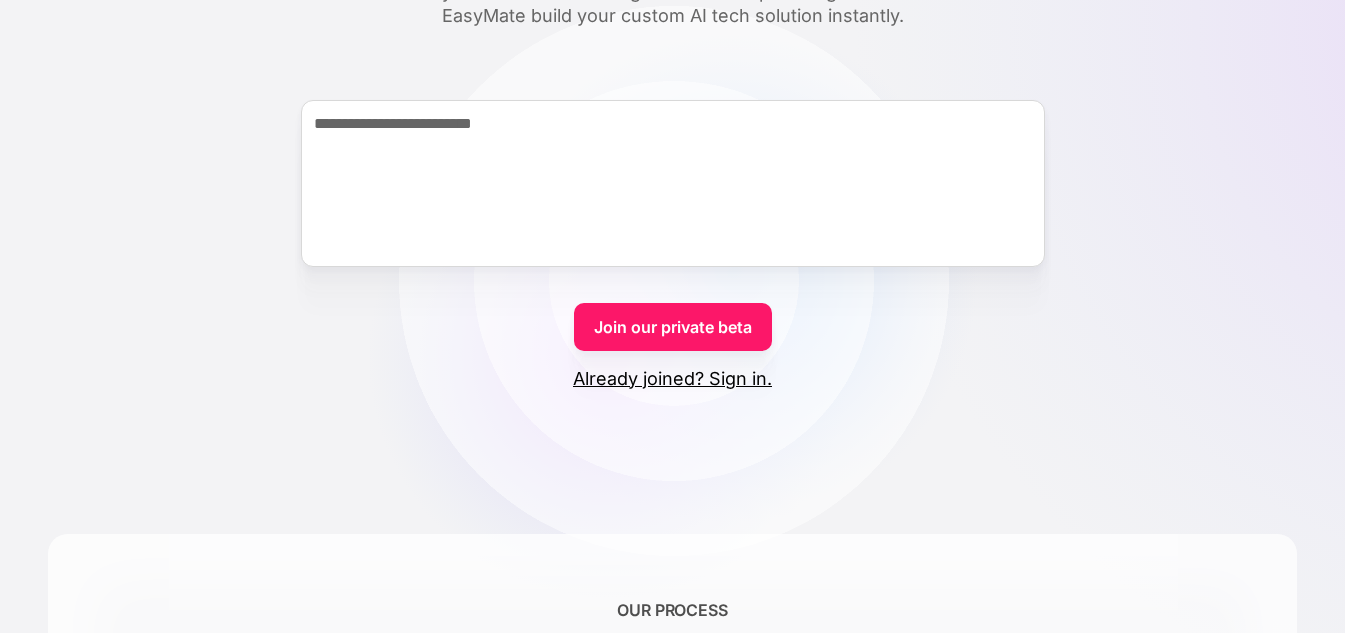 click on "Join our private beta" at bounding box center (673, 327) 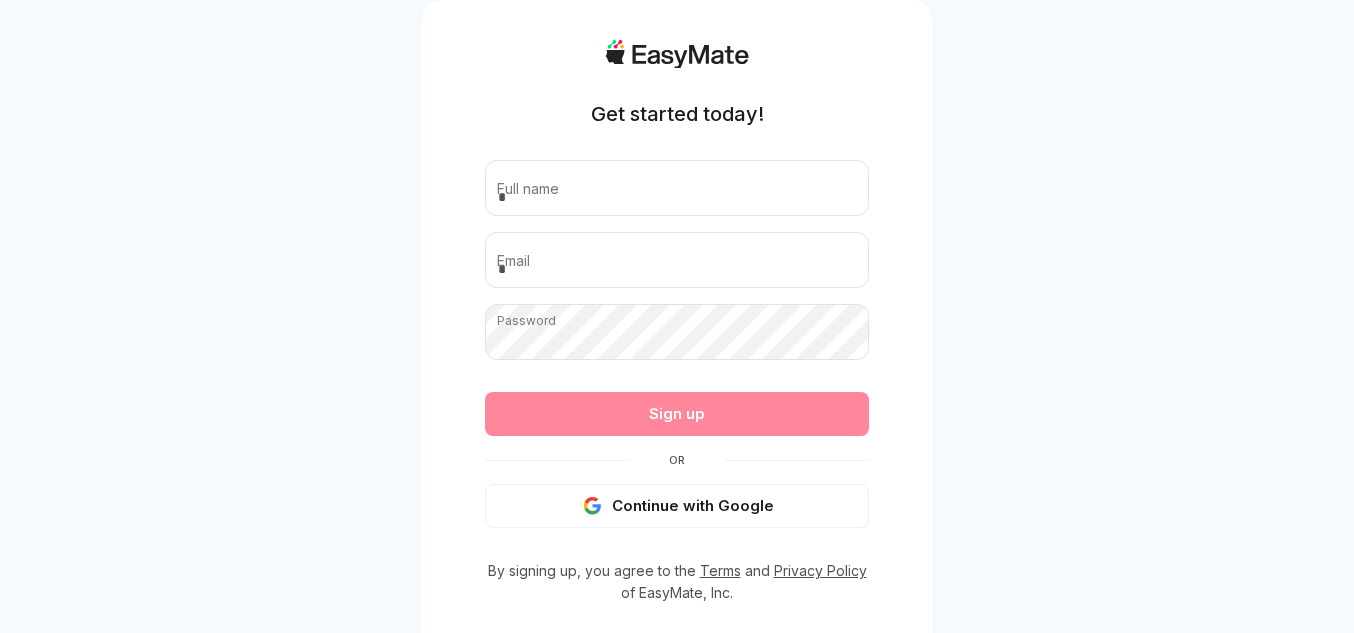 scroll, scrollTop: 0, scrollLeft: 0, axis: both 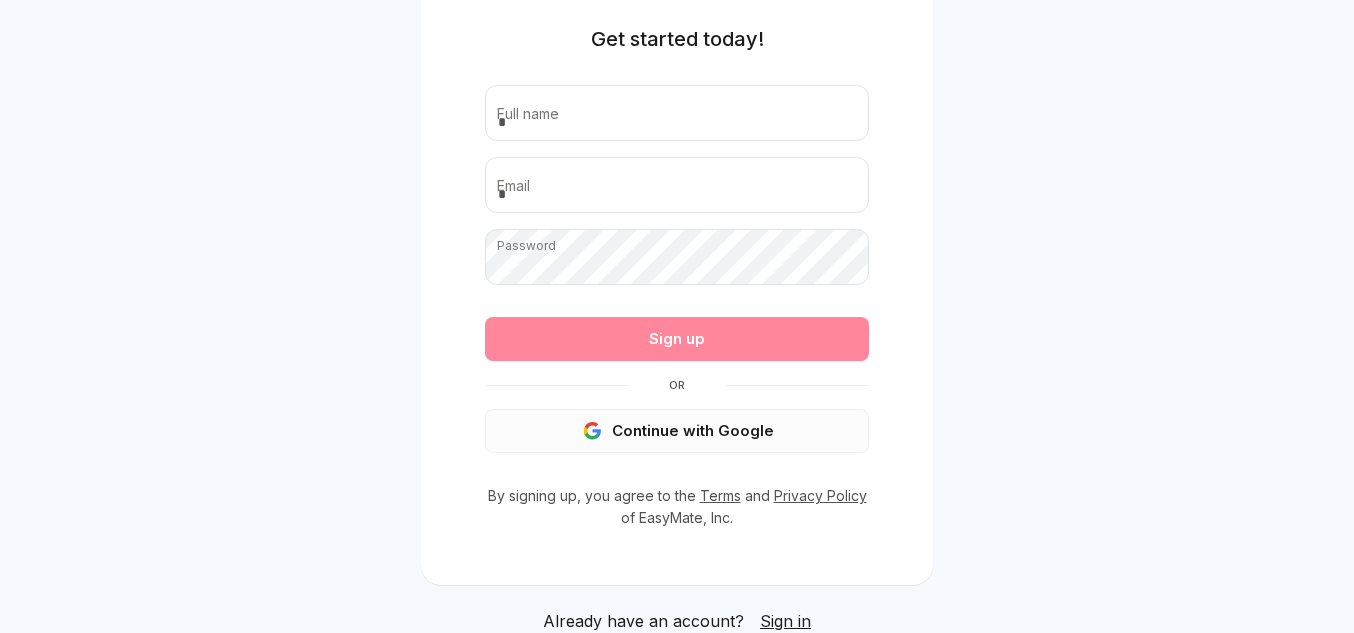 click on "Continue with Google" at bounding box center (677, 431) 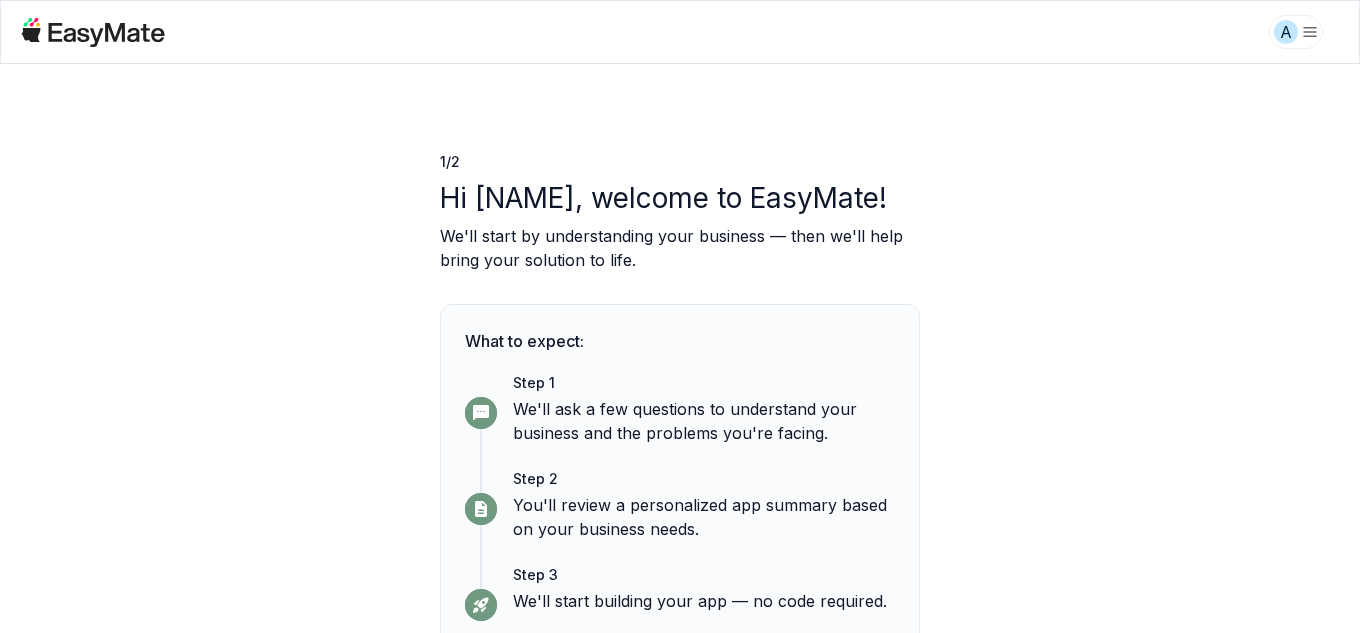 scroll, scrollTop: 0, scrollLeft: 0, axis: both 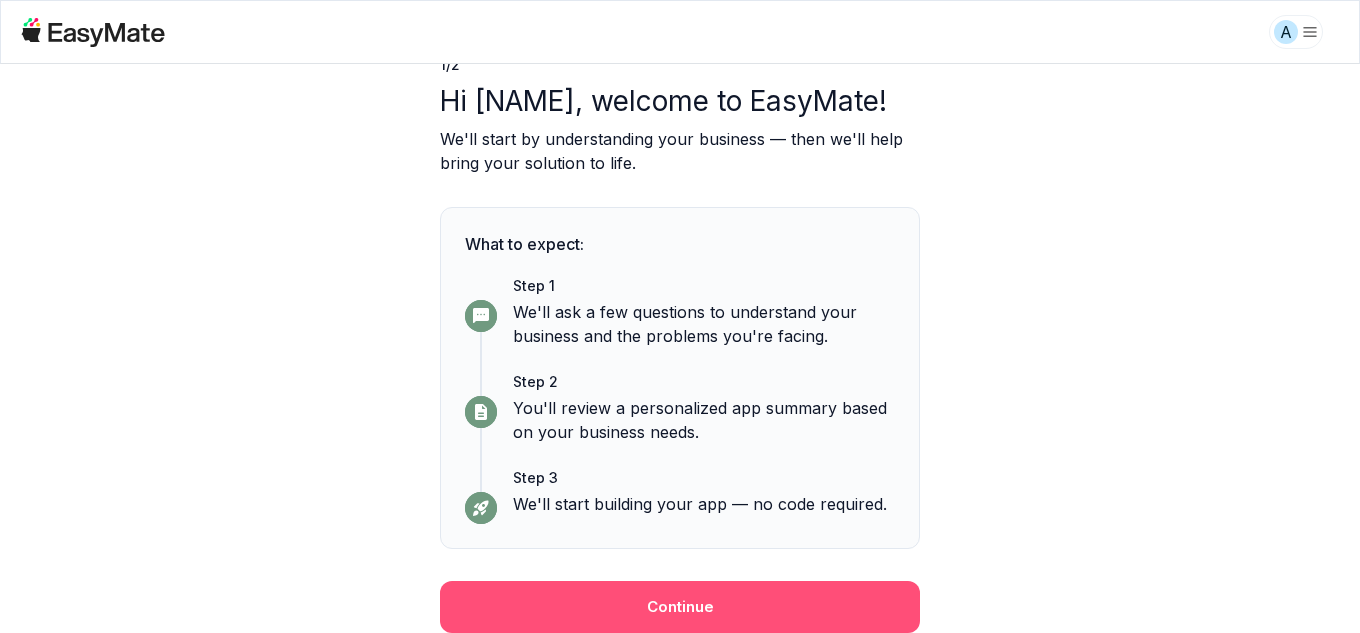 click on "Continue" at bounding box center [680, 607] 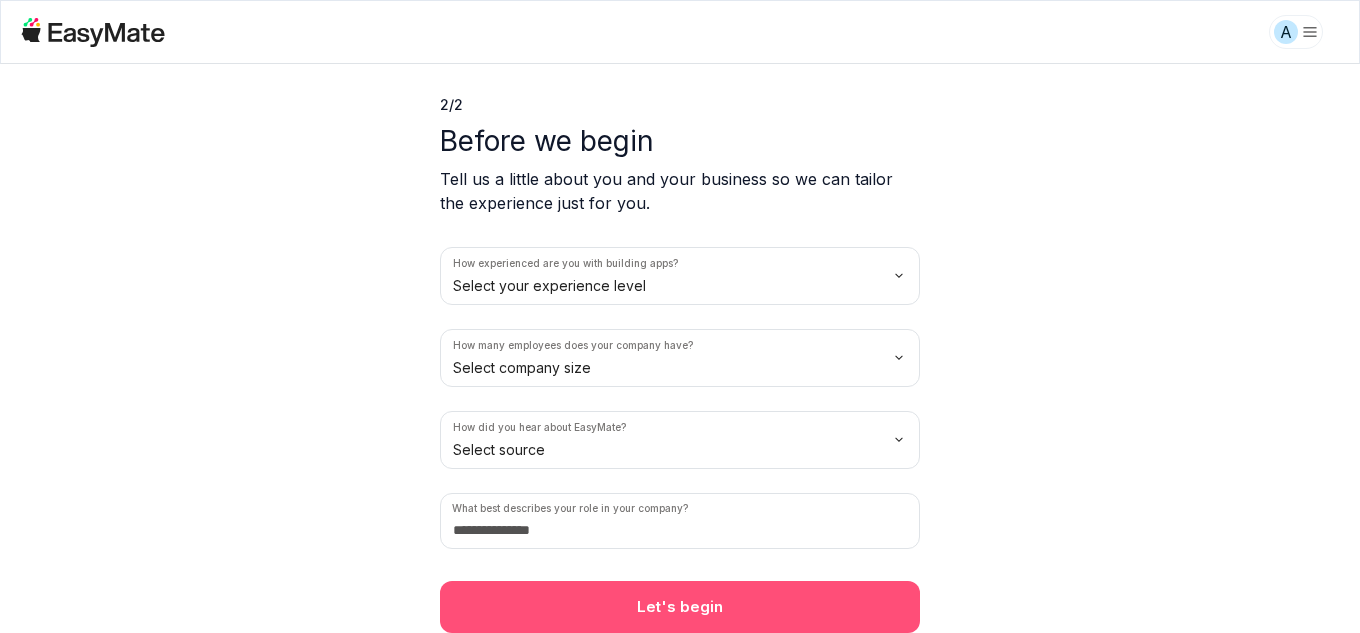 scroll, scrollTop: 57, scrollLeft: 0, axis: vertical 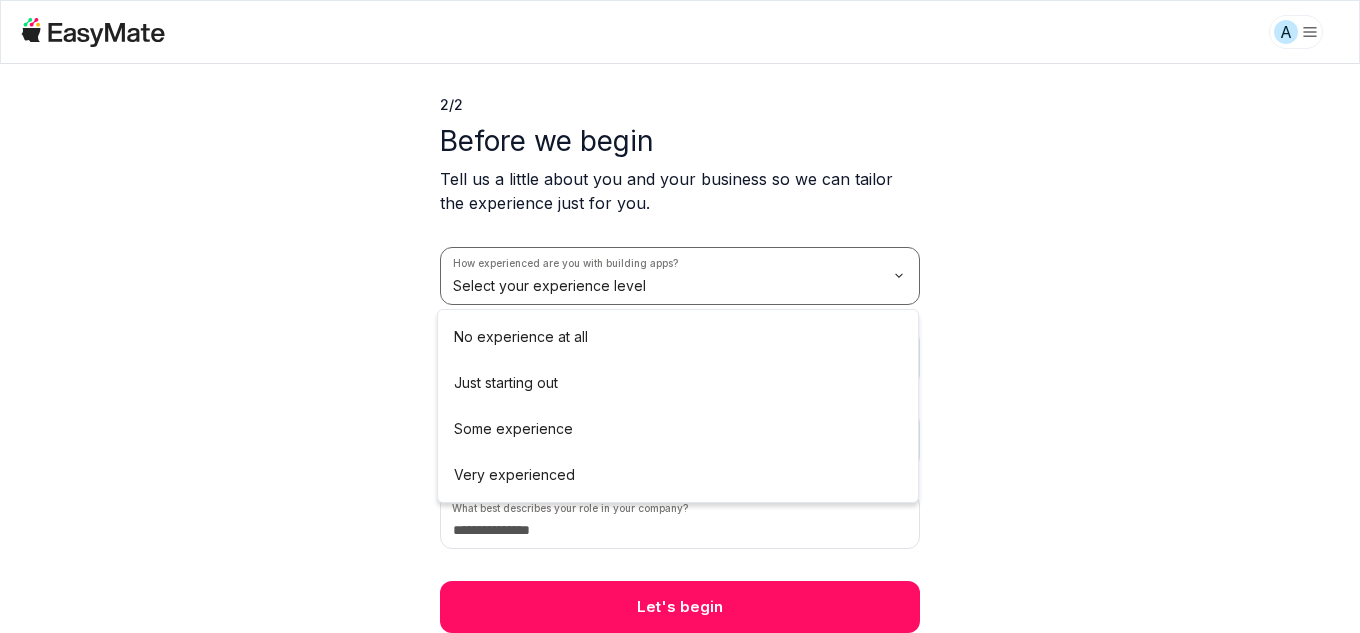 click on "A 2 / 2 Before we begin Tell us a little about you and your business so we can tailor the experience just for you. How experienced are you with building apps? Select your experience level How many employees does your company have? Select company size How did you hear about EasyMate? Select source What best describes your role in your company? Let's begin
No experience at all Just starting out Some experience Very experienced" at bounding box center (680, 316) 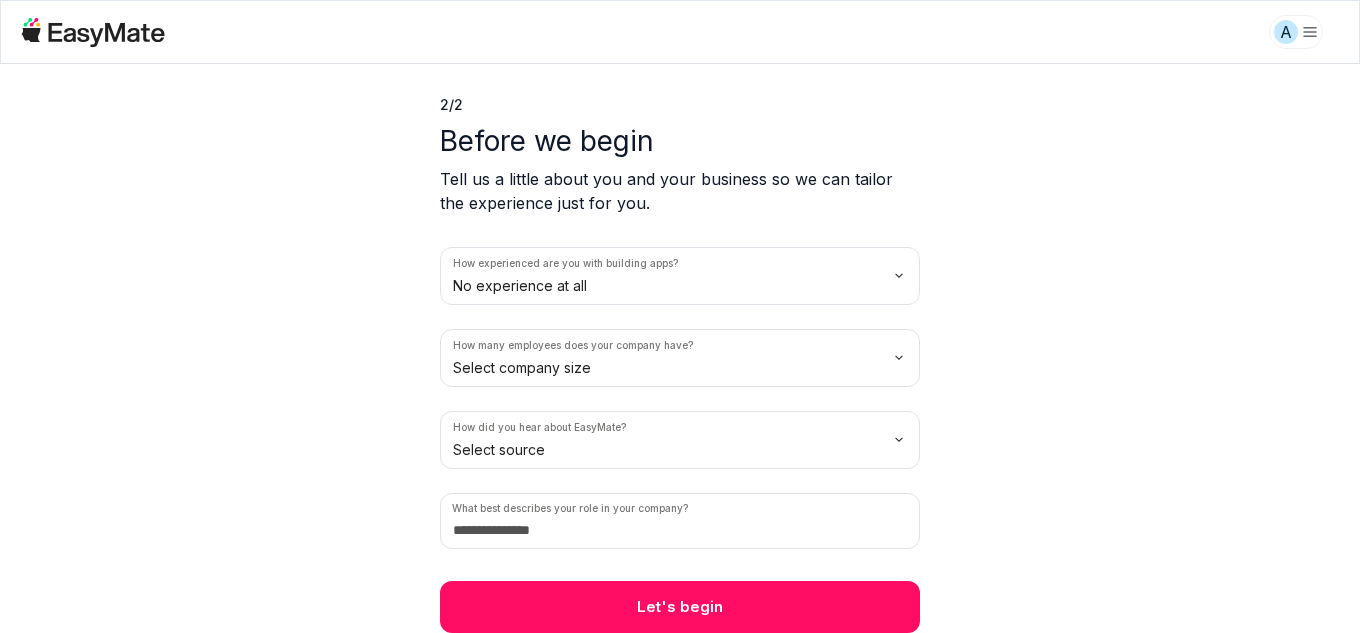click on "A 2 / 2 Before we begin Tell us a little about you and your business so we can tailor the experience just for you. How experienced are you with building apps? No experience at all How many employees does your company have? Select company size How did you hear about EasyMate? Select source What best describes your role in your company? Let's begin" at bounding box center (680, 316) 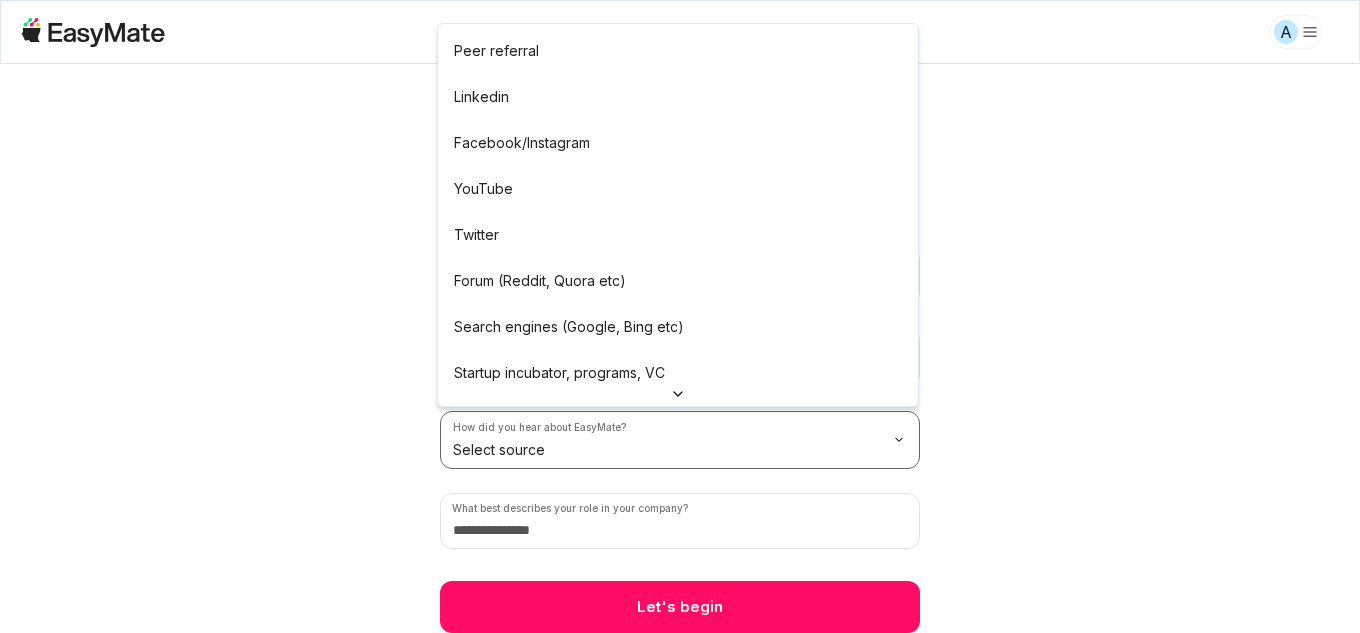 click on "A 2 / 2 Before we begin Tell us a little about you and your business so we can tailor the experience just for you. How experienced are you with building apps? No experience at all How many employees does your company have? 2-10 employees How did you hear about EasyMate? Select source What best describes your role in your company? Let's begin
Peer referral Linkedin Facebook/Instagram YouTube Twitter Forum (Reddit, Quora etc) Search engines (Google, Bing etc) Startup incubator, programs, VC Podcast Press or news outlet Other" at bounding box center (680, 316) 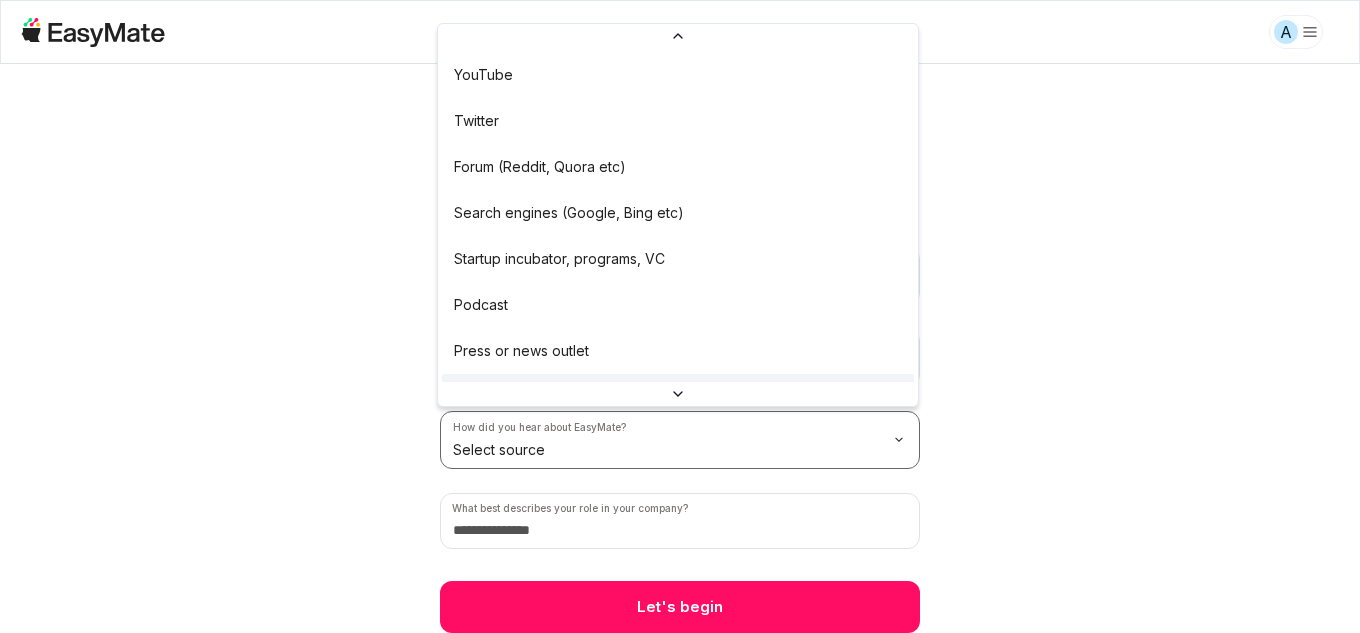 scroll, scrollTop: 156, scrollLeft: 0, axis: vertical 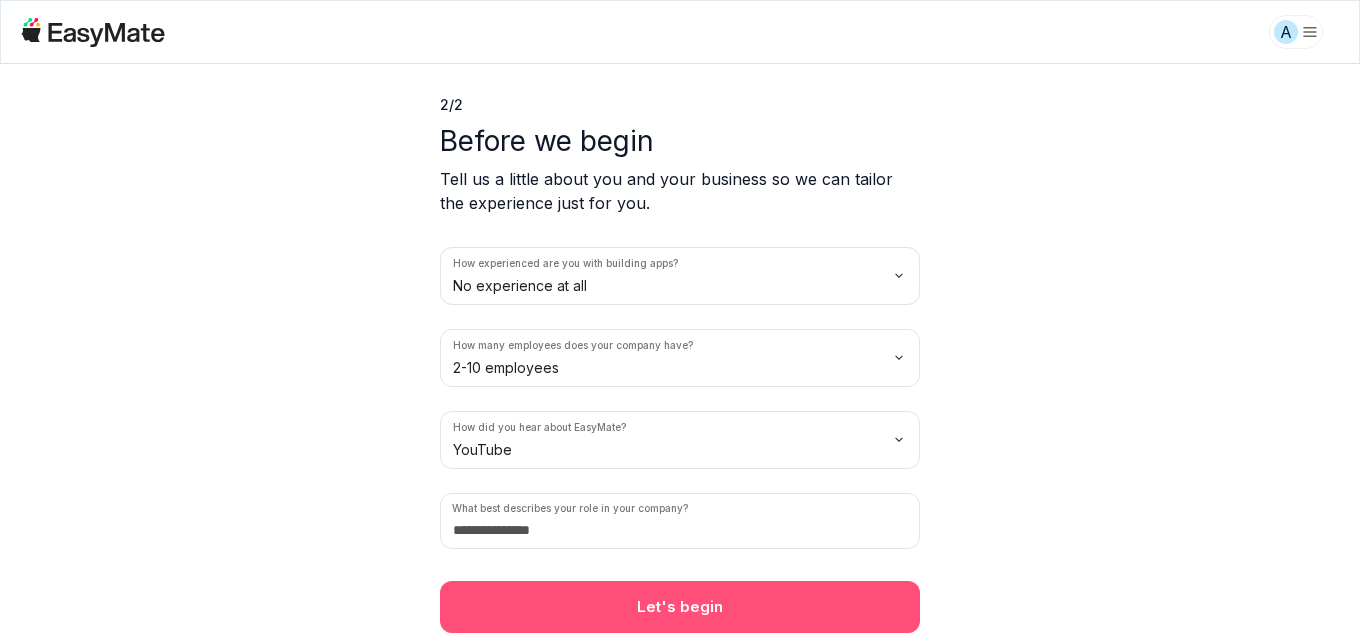 click on "Let's begin" at bounding box center [680, 607] 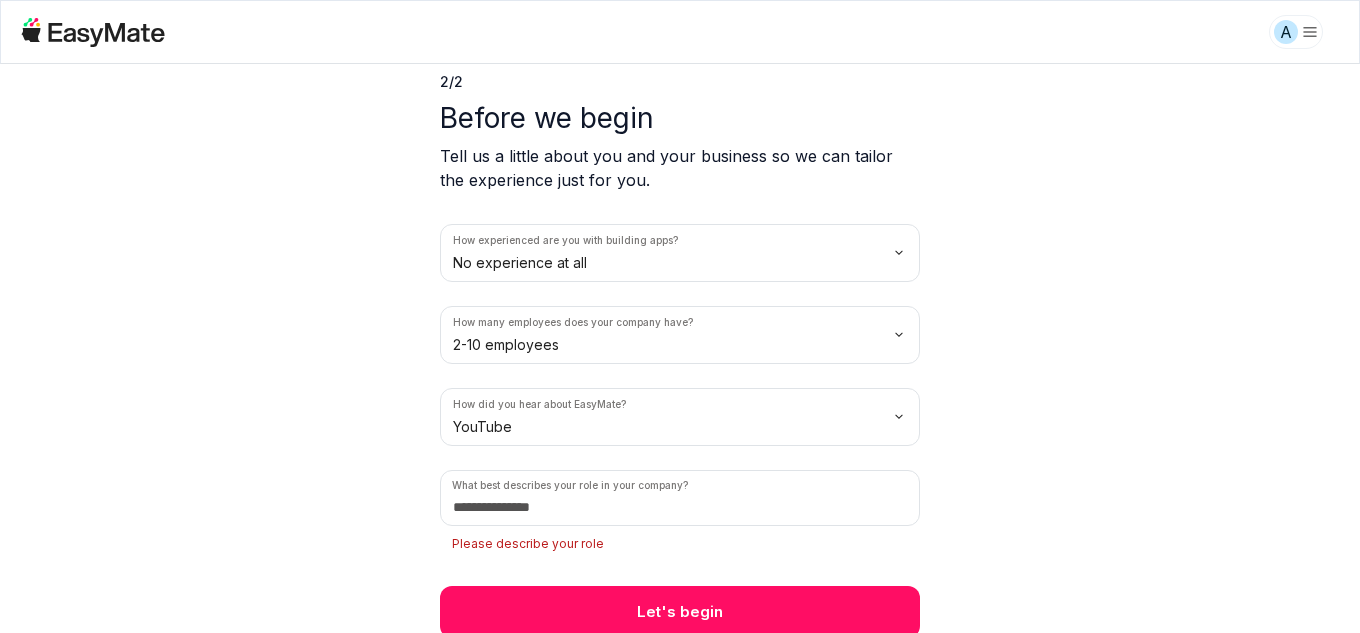 scroll, scrollTop: 85, scrollLeft: 0, axis: vertical 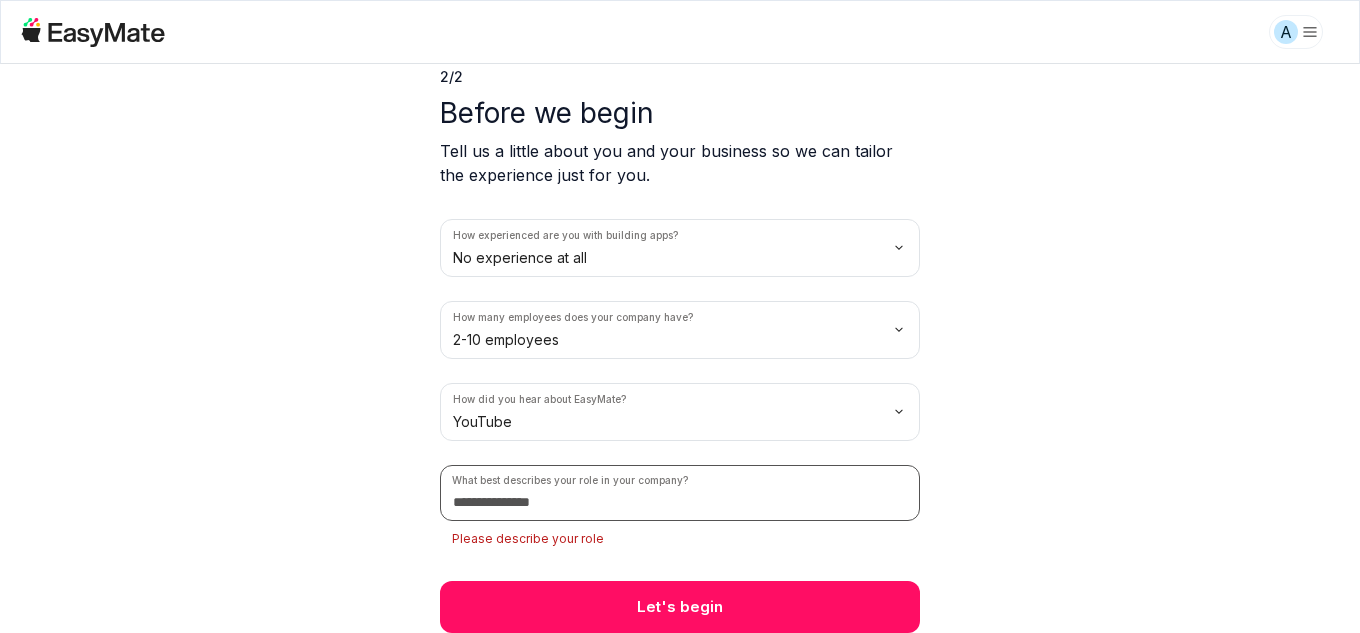 click at bounding box center [680, 493] 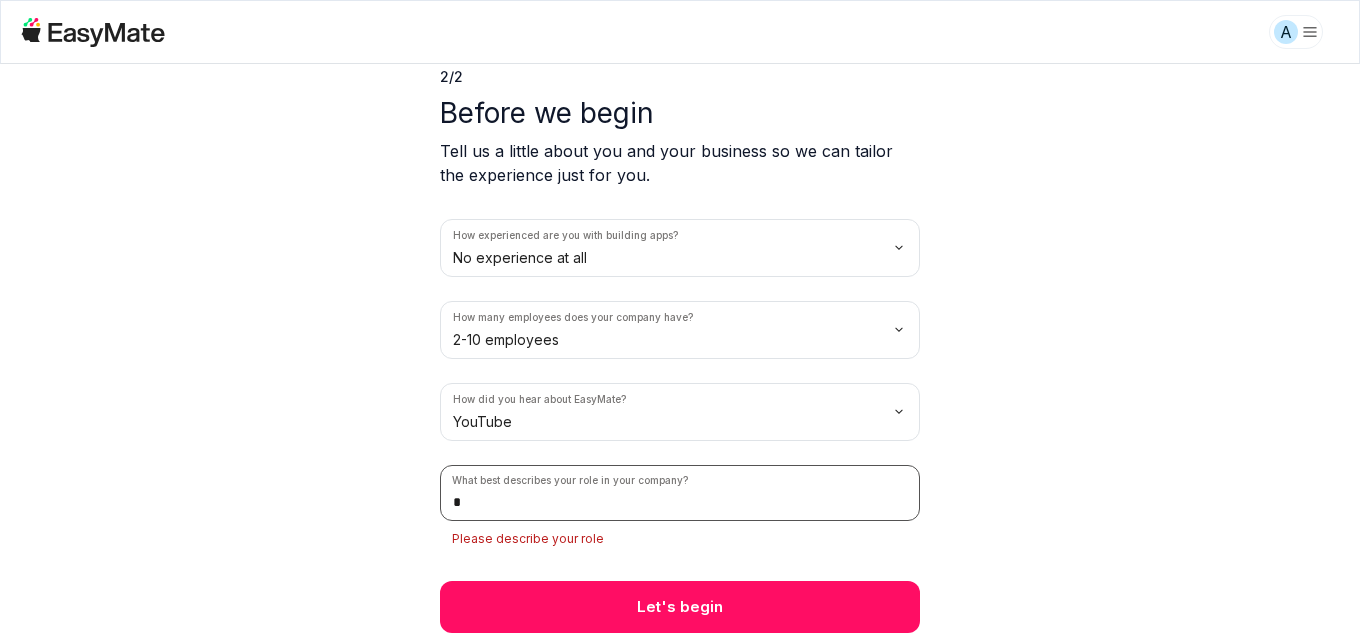 scroll, scrollTop: 57, scrollLeft: 0, axis: vertical 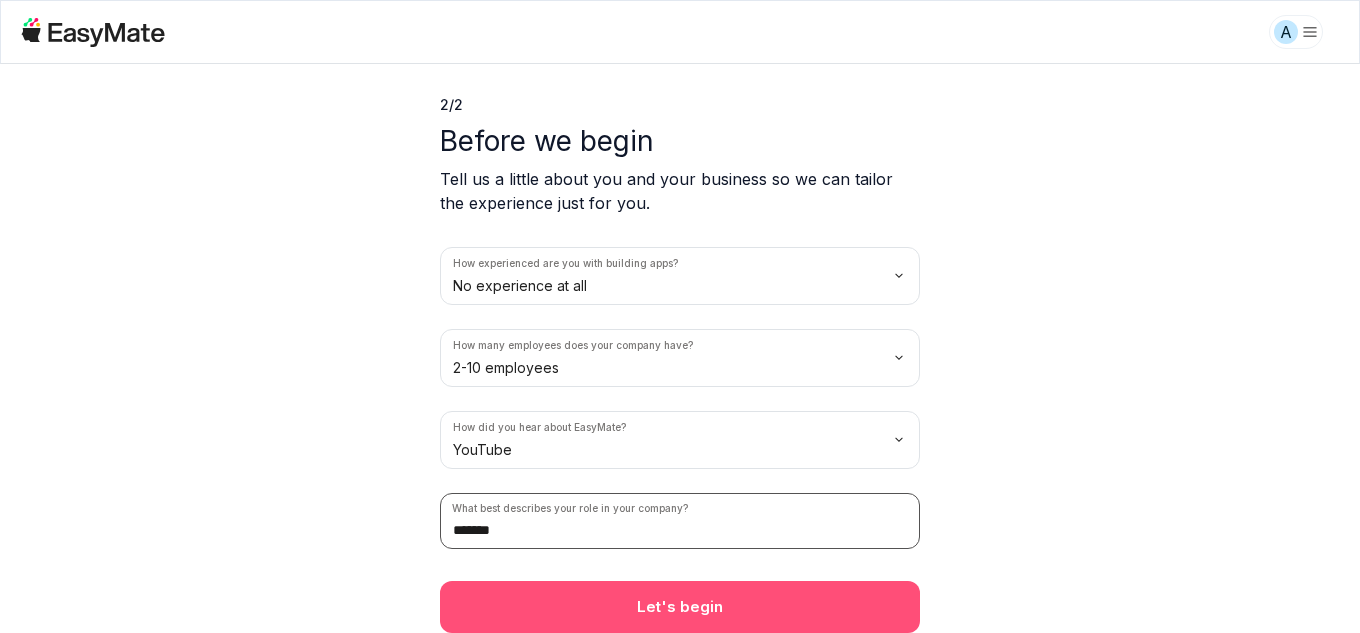 type on "*******" 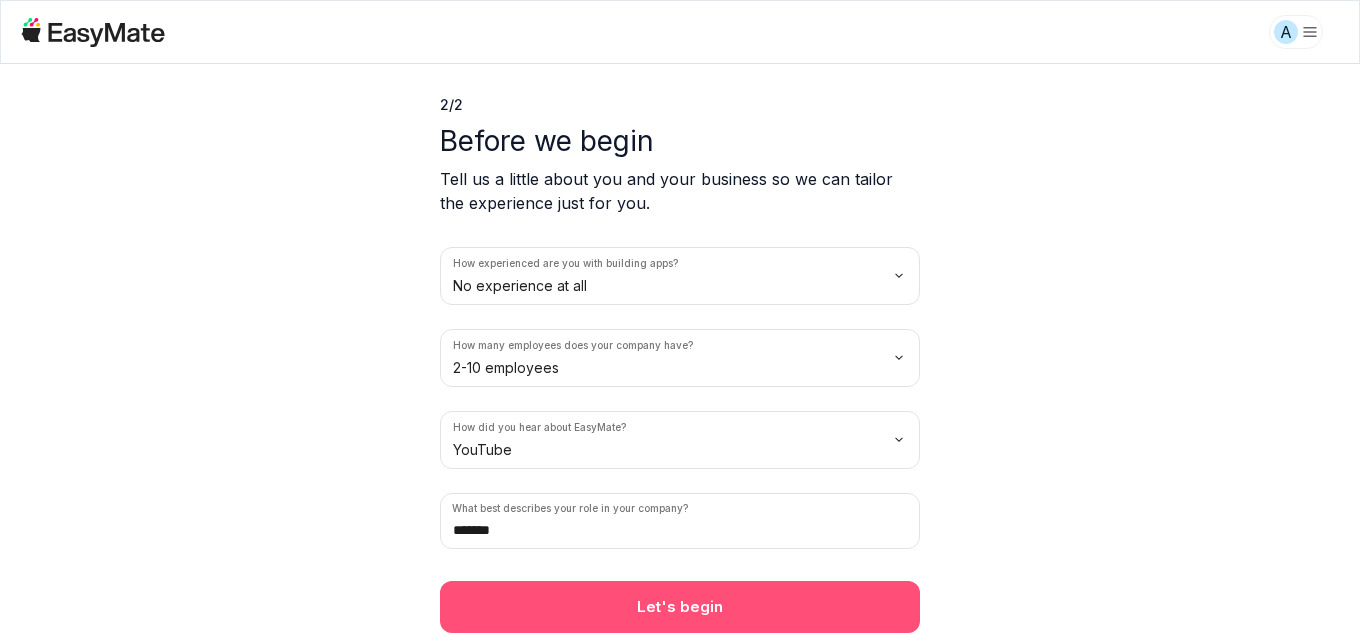 click on "Let's begin" at bounding box center (680, 607) 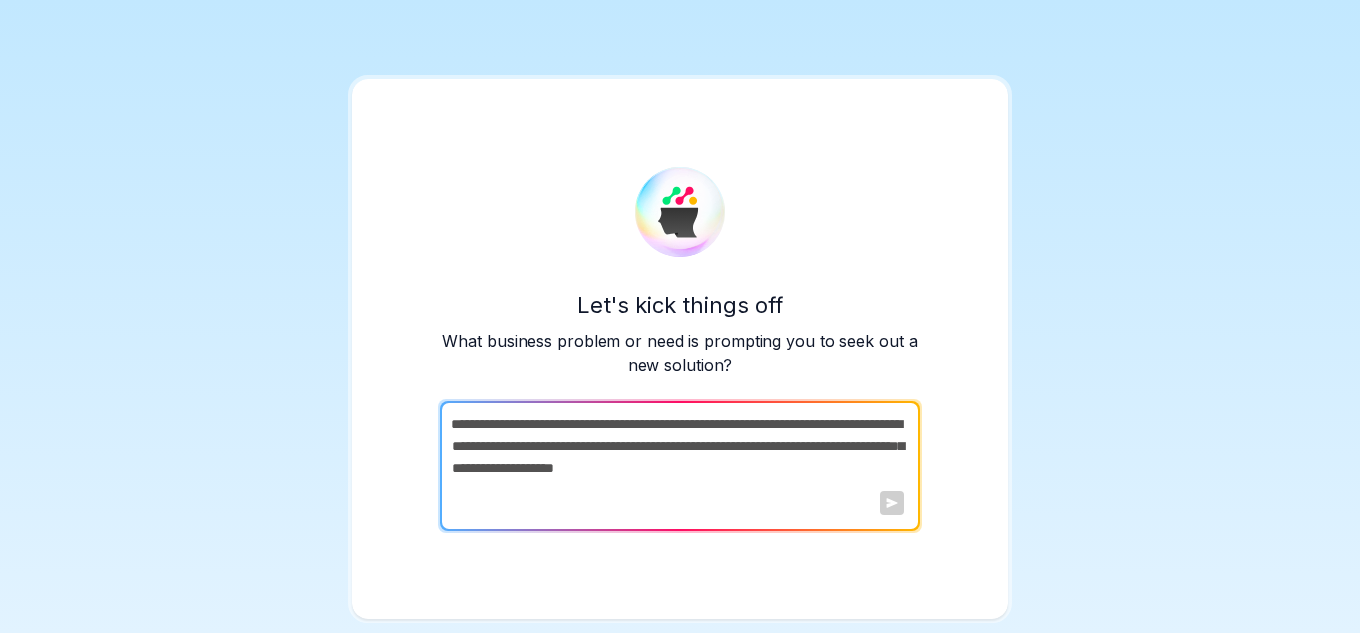 scroll, scrollTop: 0, scrollLeft: 0, axis: both 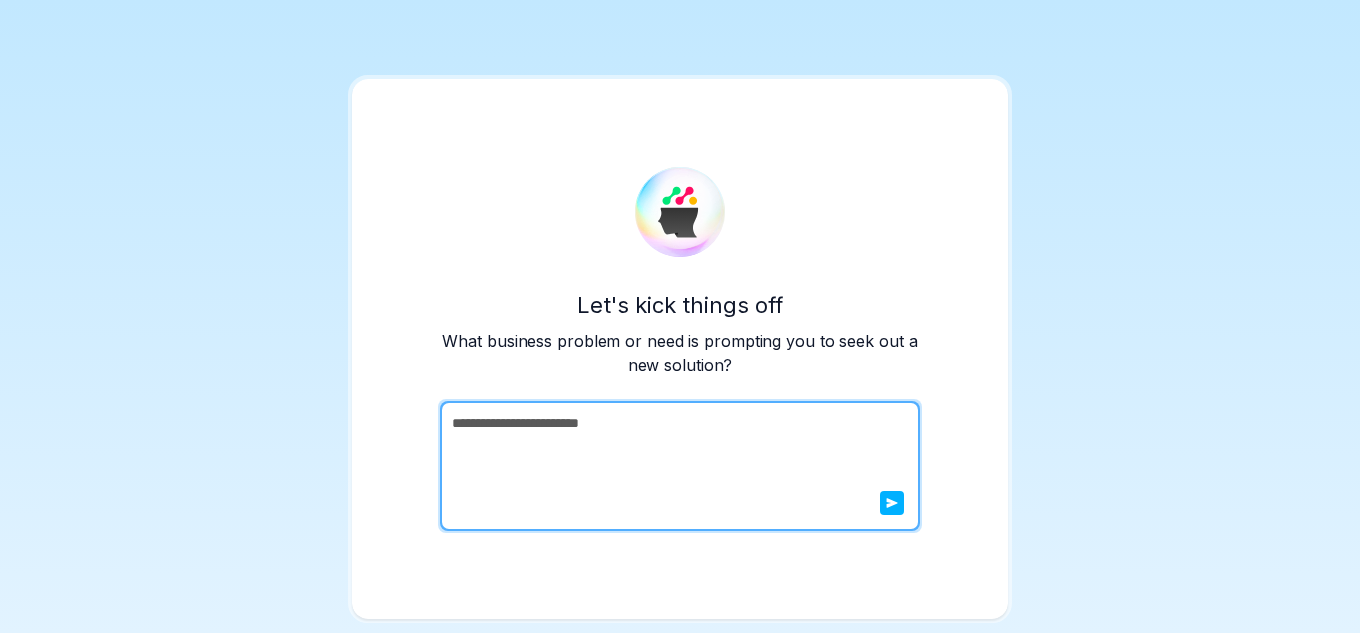 type on "**********" 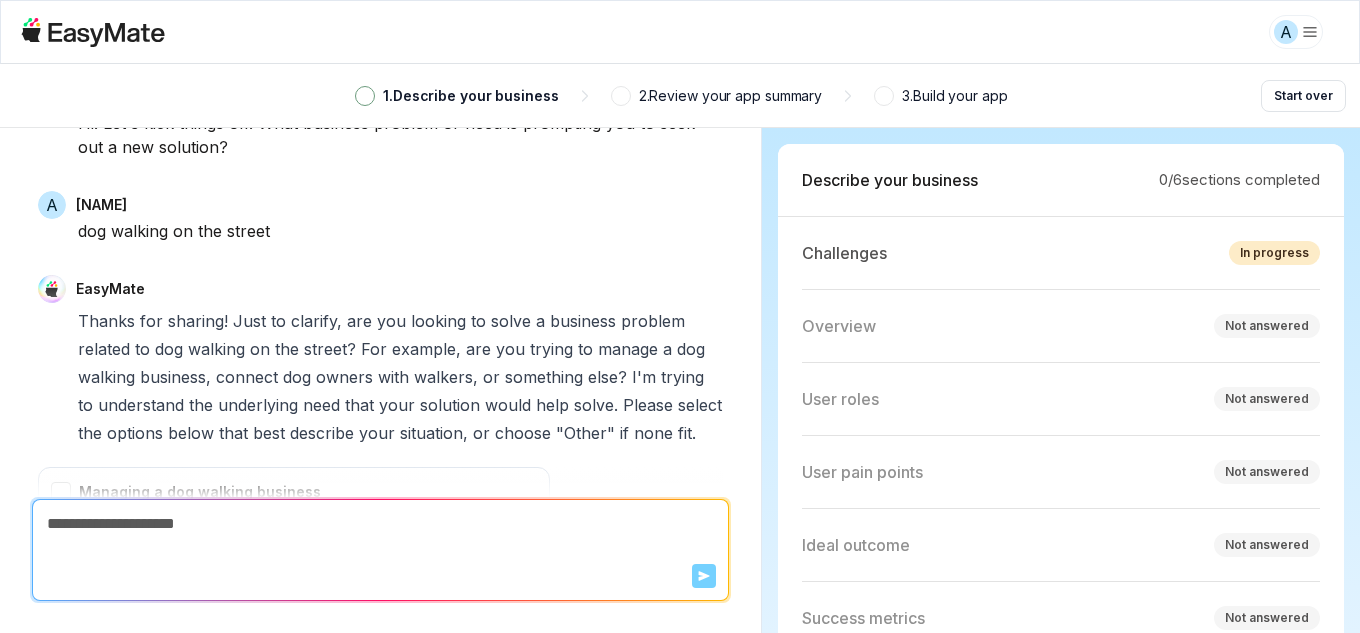 scroll, scrollTop: 479, scrollLeft: 0, axis: vertical 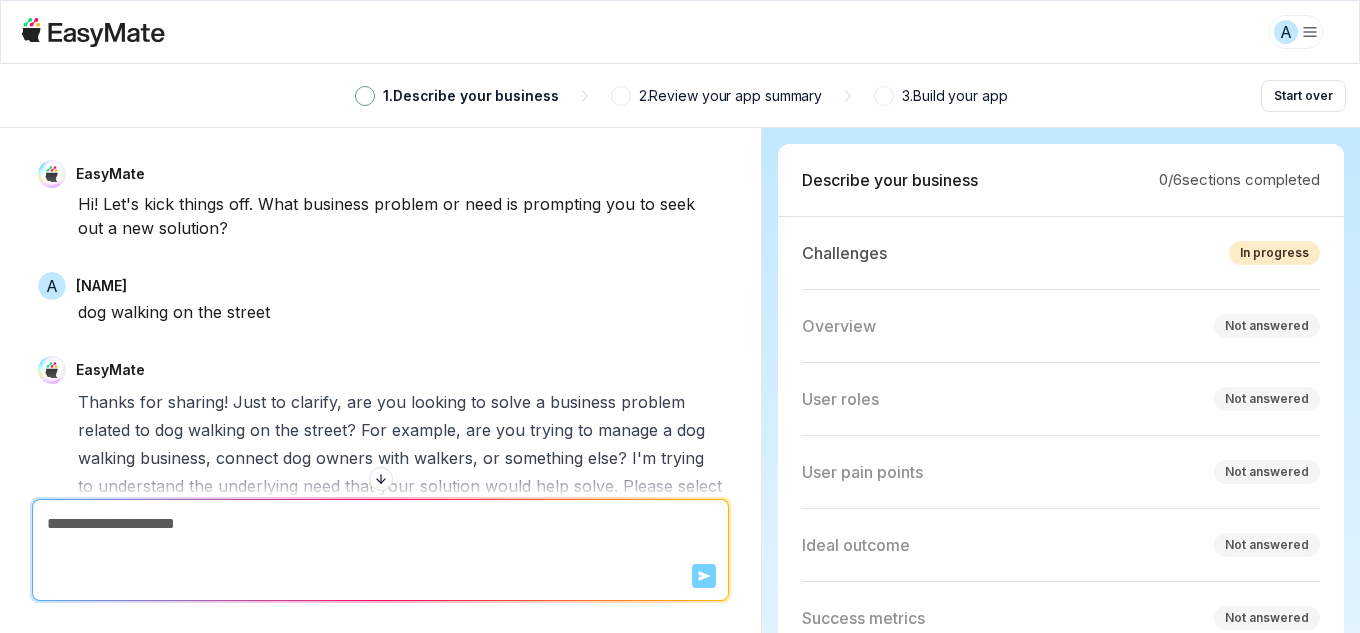 click on "In progress" at bounding box center [1274, 253] 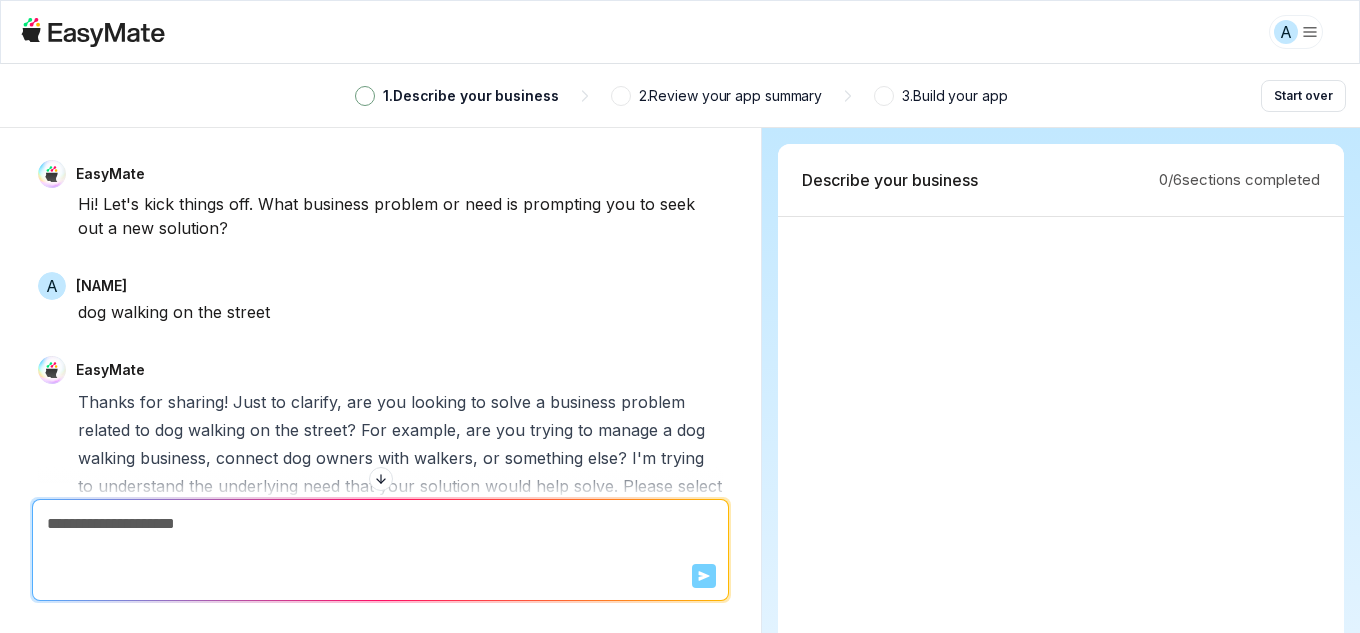 scroll, scrollTop: 448, scrollLeft: 0, axis: vertical 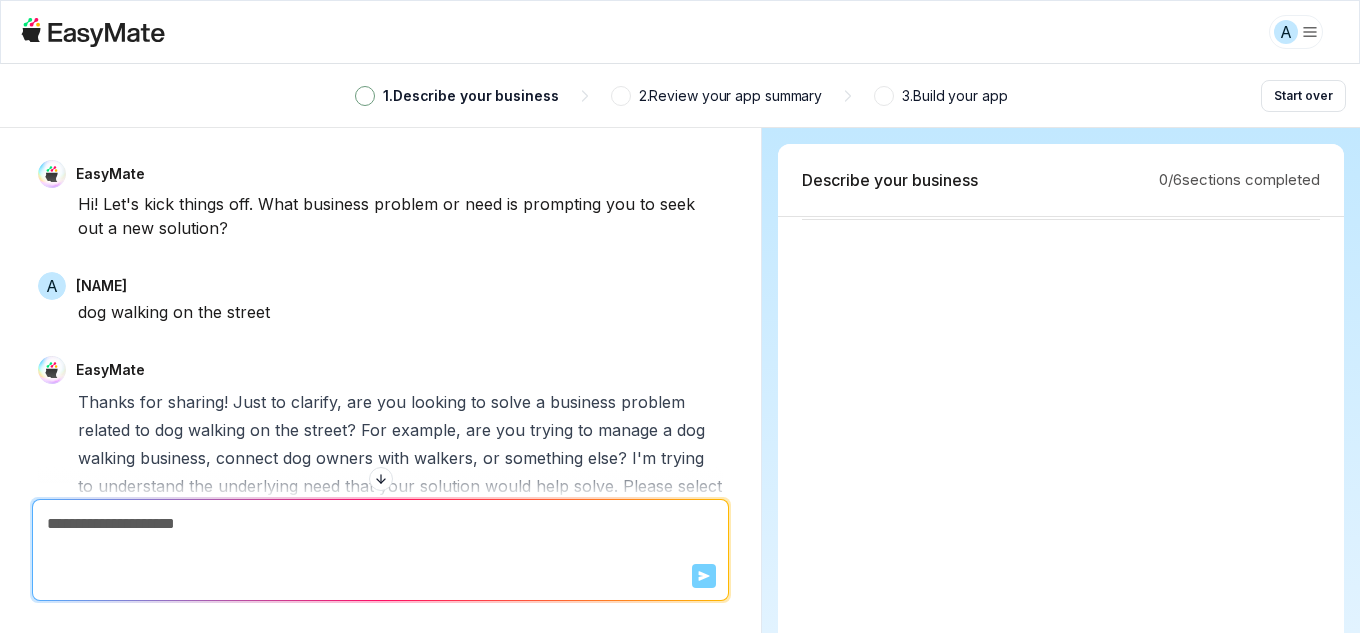 click 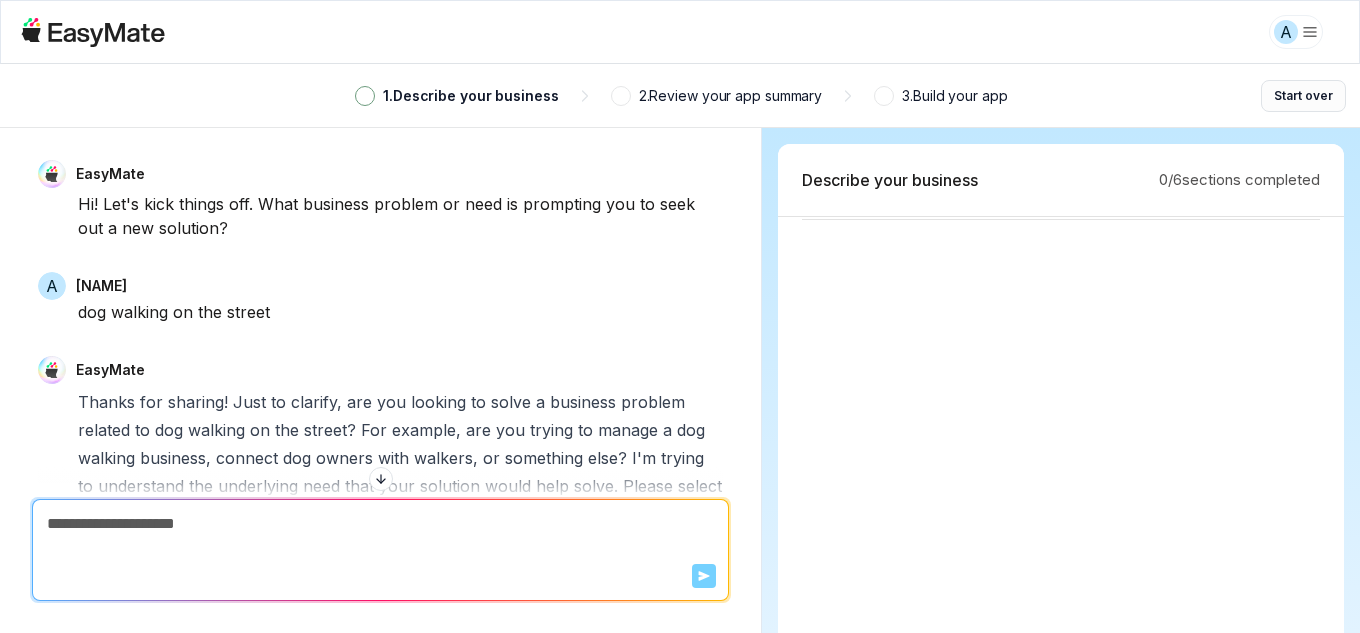 click on "Start over" at bounding box center (1303, 96) 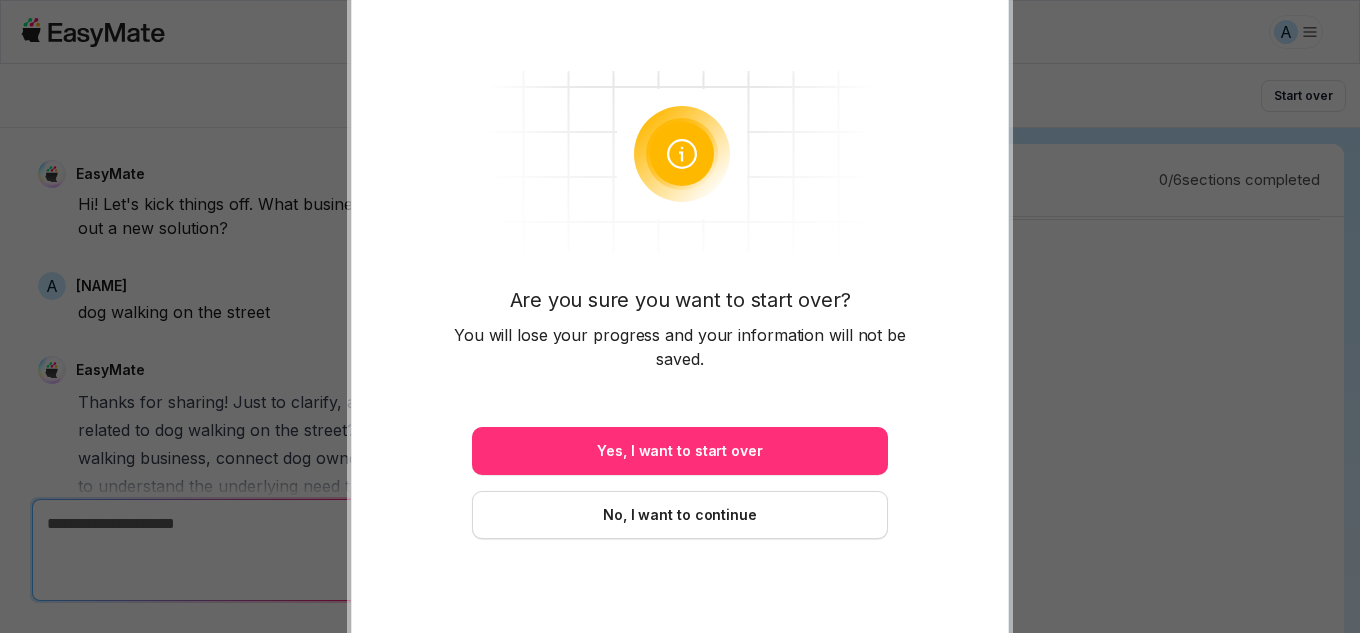 click on "Yes, I want to start over" at bounding box center [680, 451] 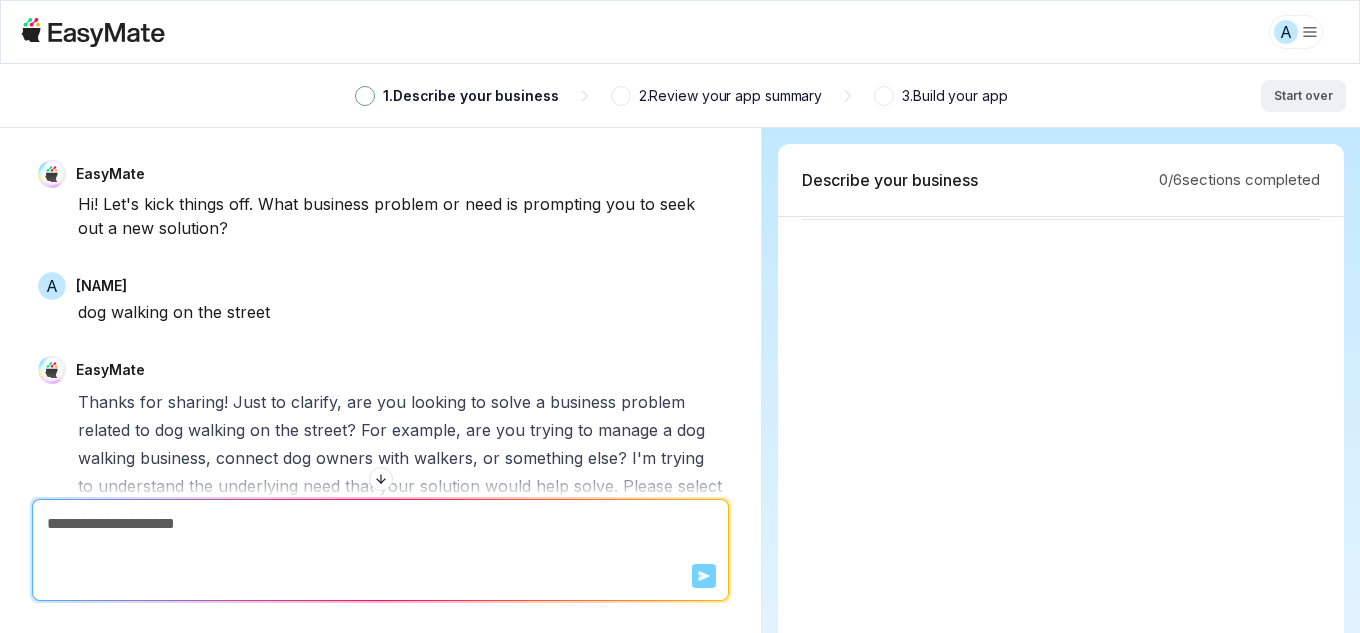 type on "*" 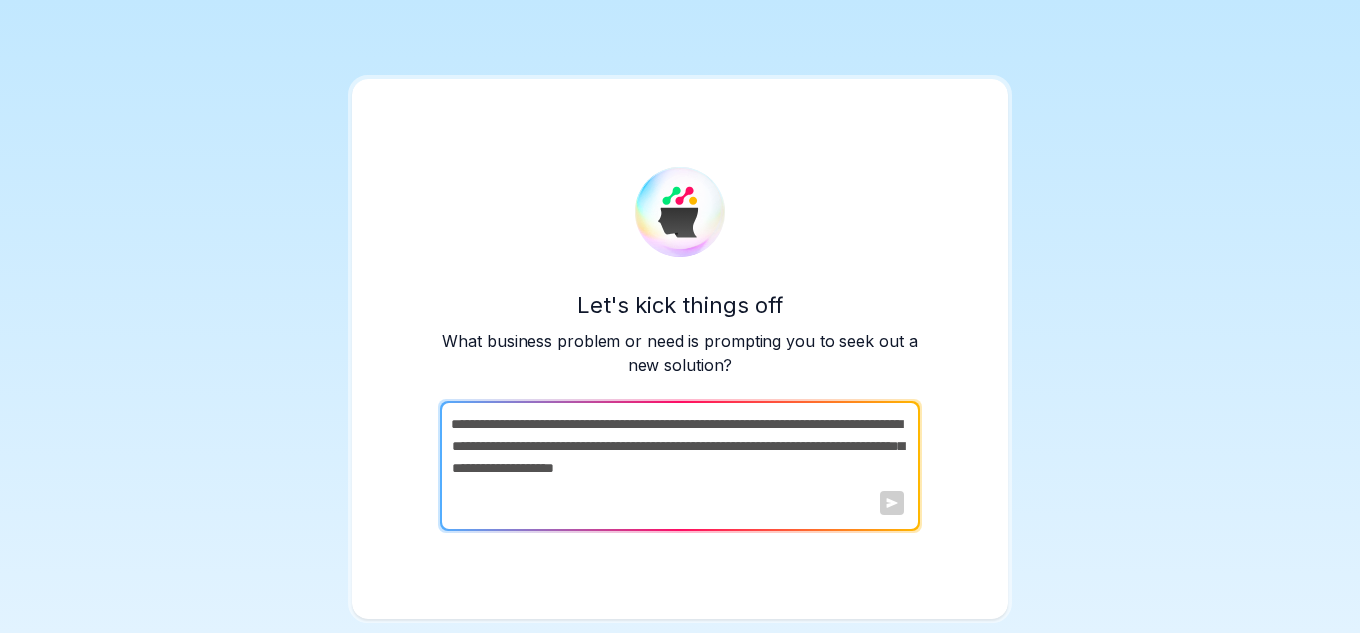 click at bounding box center [678, 466] 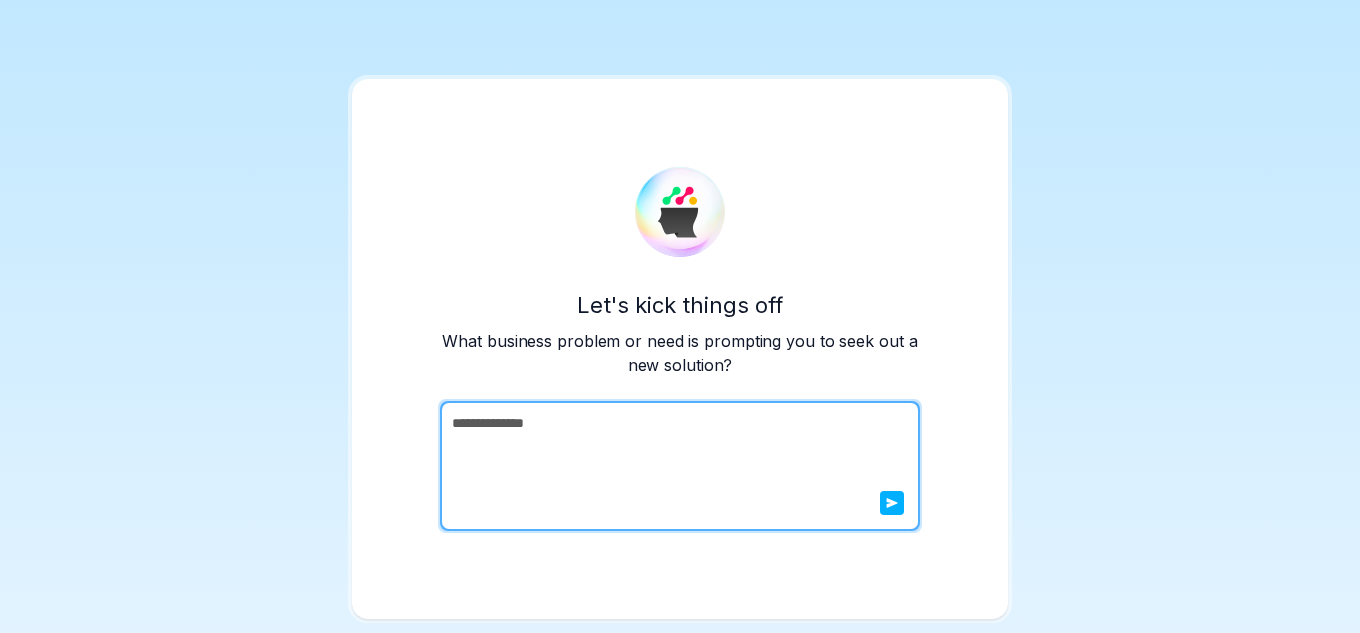type on "**********" 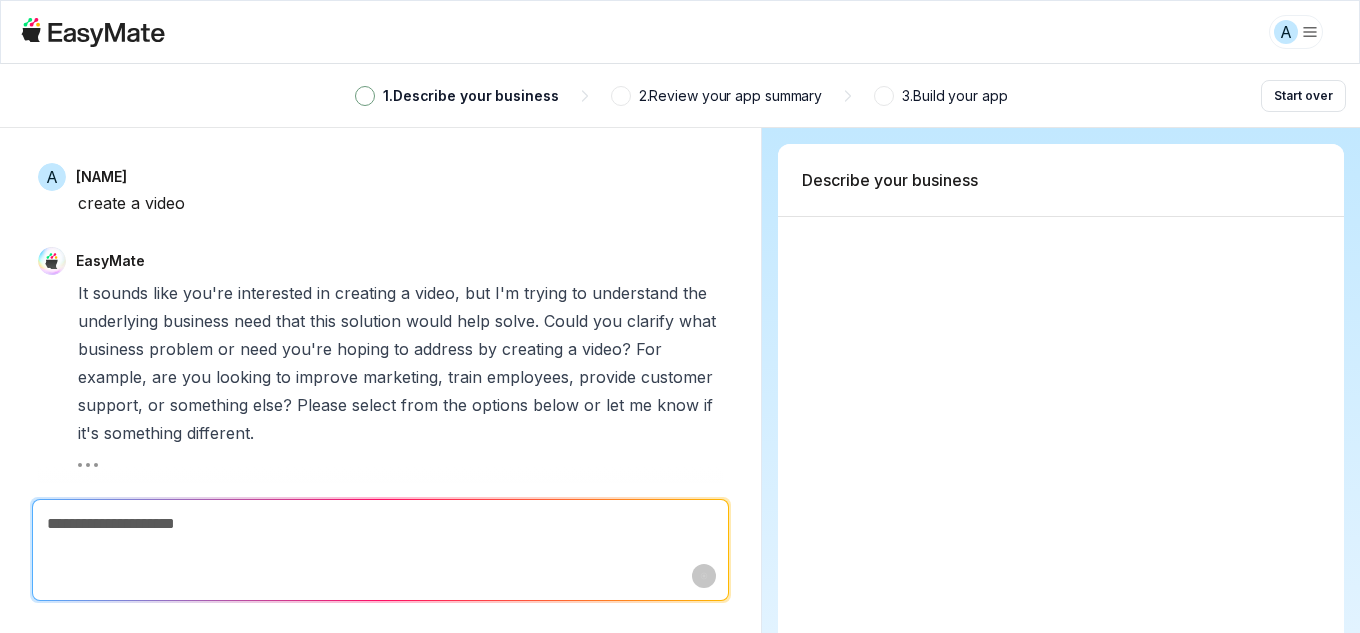 click on "A 1 .  Describe your business 2 .  Review your app summary 3 .  Build your app Start over EasyMate Hi! Let's kick things off. What business problem or need is prompting you to seek out a new solution? A Andreia create a video EasyMate It   sounds   like   you're   interested   in   creating   a   video,   but   I'm   trying   to   understand   the   underlying   business   need   that   this   solution   would   help   solve.   Could   you   clarify   what   business   problem   or   need   you're   hoping   to   address   by   creating   a   video?   For   example,   are   you   looking   to   improve   marketing,   train   employees,   provide   customer   support,   or   something   else?   Please   select   from   the   options   below   or   let   me   know   if   it's   something   different. Scroll to bottom Cancel Describe your business
*" at bounding box center (680, 316) 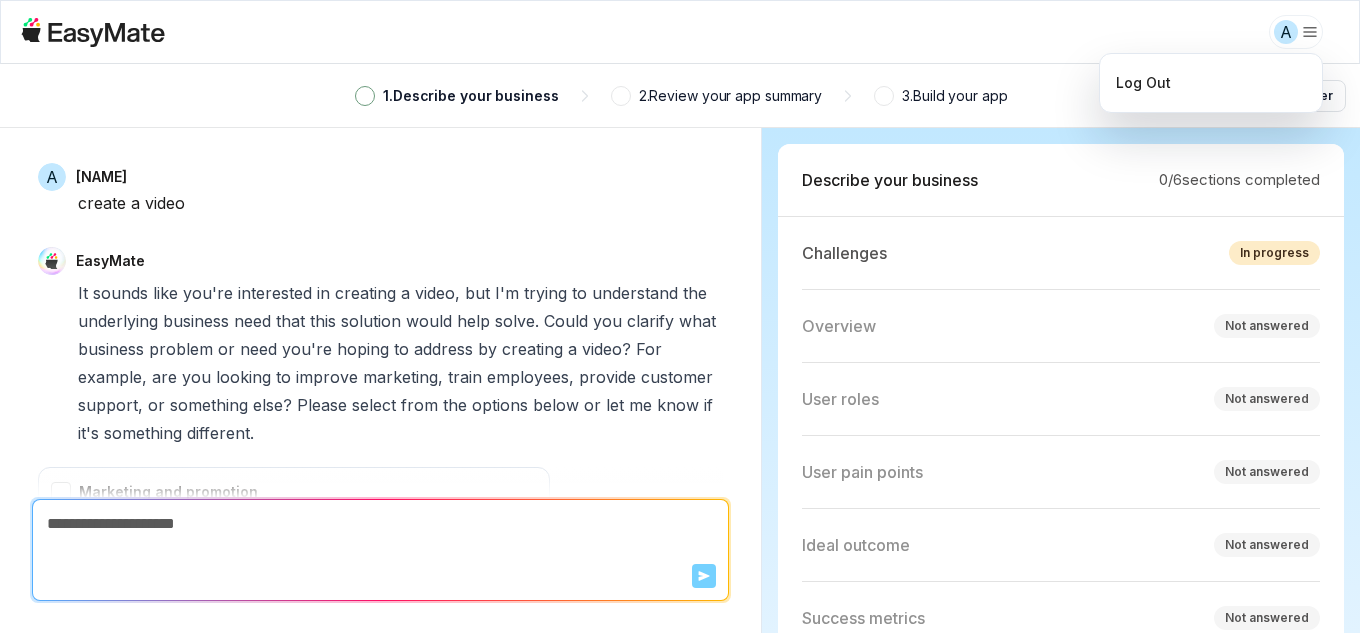 scroll, scrollTop: 565, scrollLeft: 0, axis: vertical 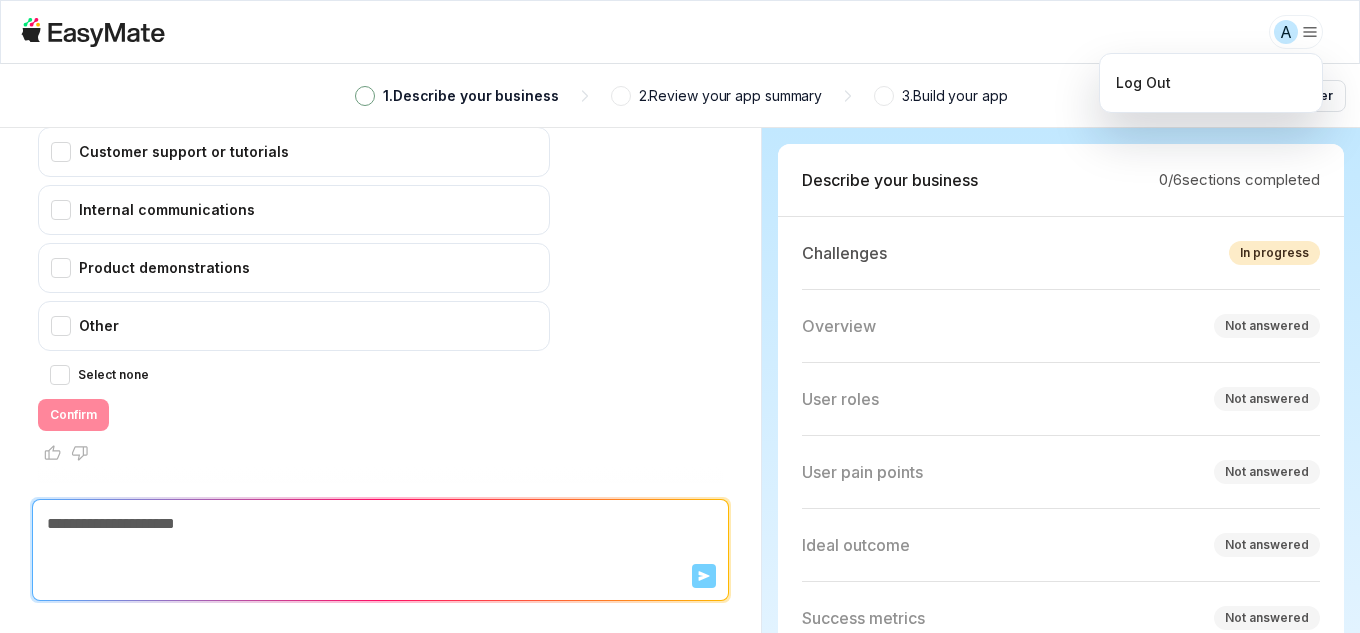 click on "A 1 .  Describe your business 2 .  Review your app summary 3 .  Build your app Start over EasyMate Hi! Let's kick things off. What business problem or need is prompting you to seek out a new solution? A Andreia create a video EasyMate It   sounds   like   you're   interested   in   creating   a   video,   but   I'm   trying   to   understand   the   underlying   business   need   that   this   solution   would   help   solve.   Could   you   clarify   what   business   problem   or   need   you're   hoping   to   address   by   creating   a   video?   For   example,   are   you   looking   to   improve   marketing,   train   employees,   provide   customer   support,   or   something   else?   Please   select   from   the   options   below   or   let   me   know   if   it's   something   different. Marketing and promotion Employee training Customer support or tutorials Internal communications Product demonstrations Other Select none Confirm Scroll to bottom Send Describe your business 0 / 6 Challenges" at bounding box center [680, 316] 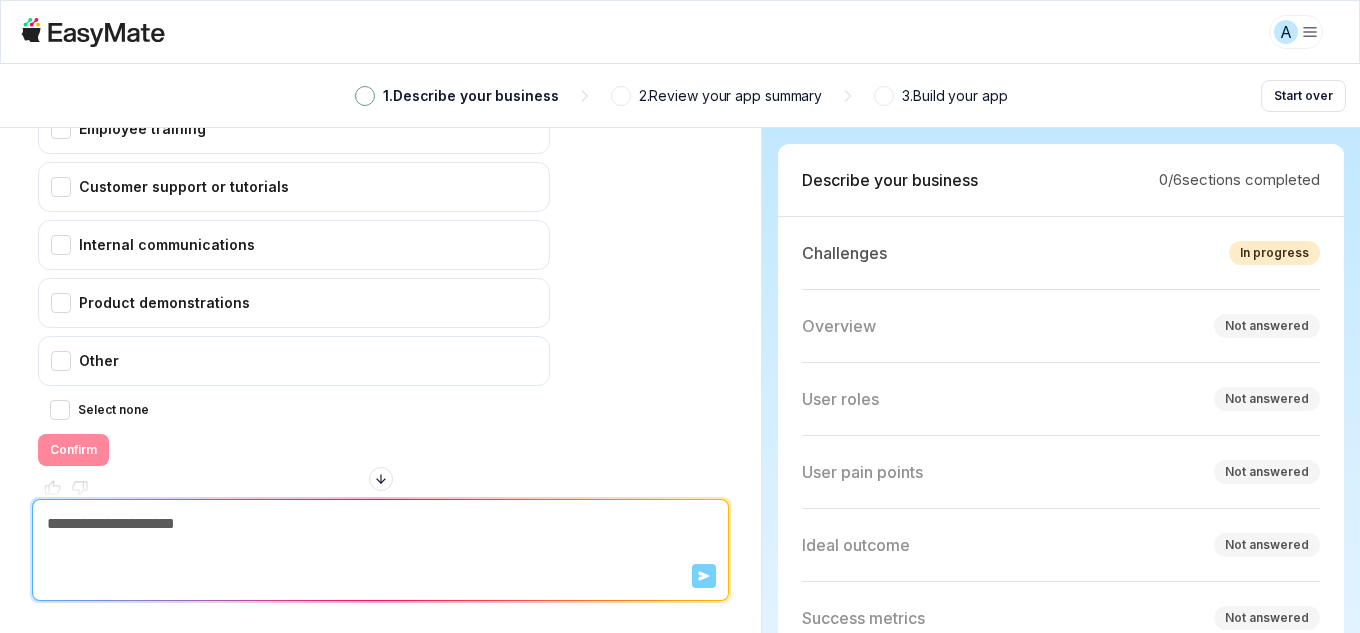 scroll, scrollTop: 565, scrollLeft: 0, axis: vertical 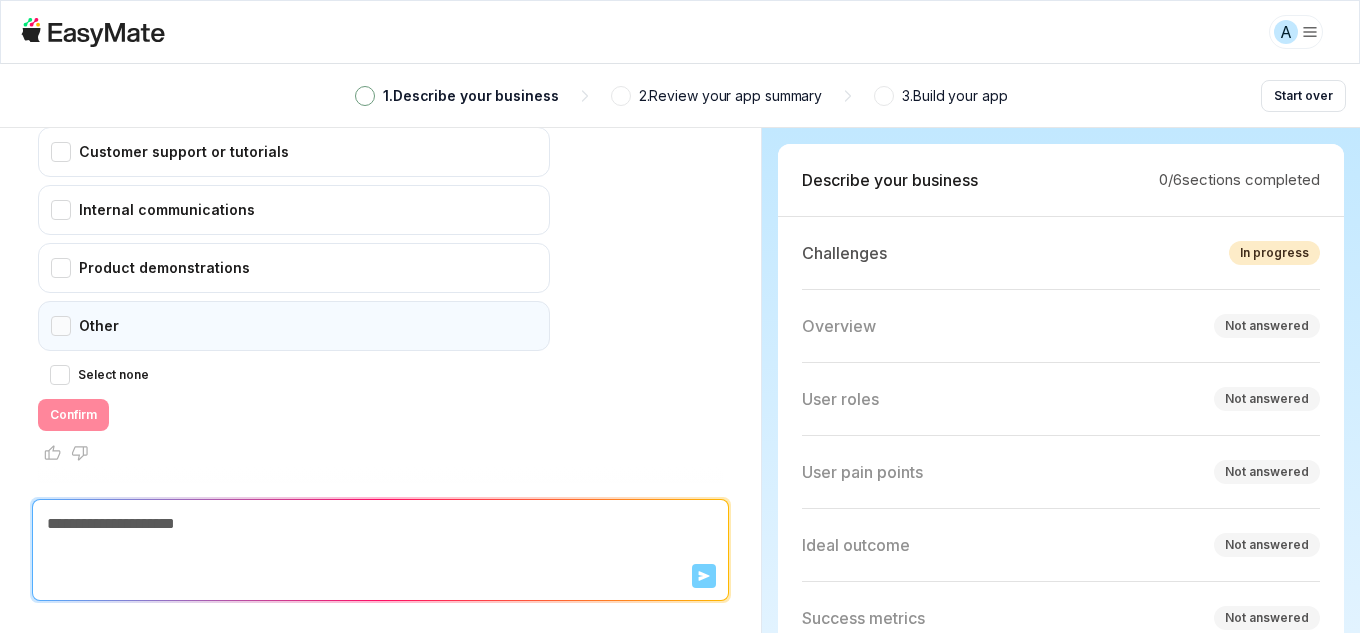 click on "Other" at bounding box center (294, 326) 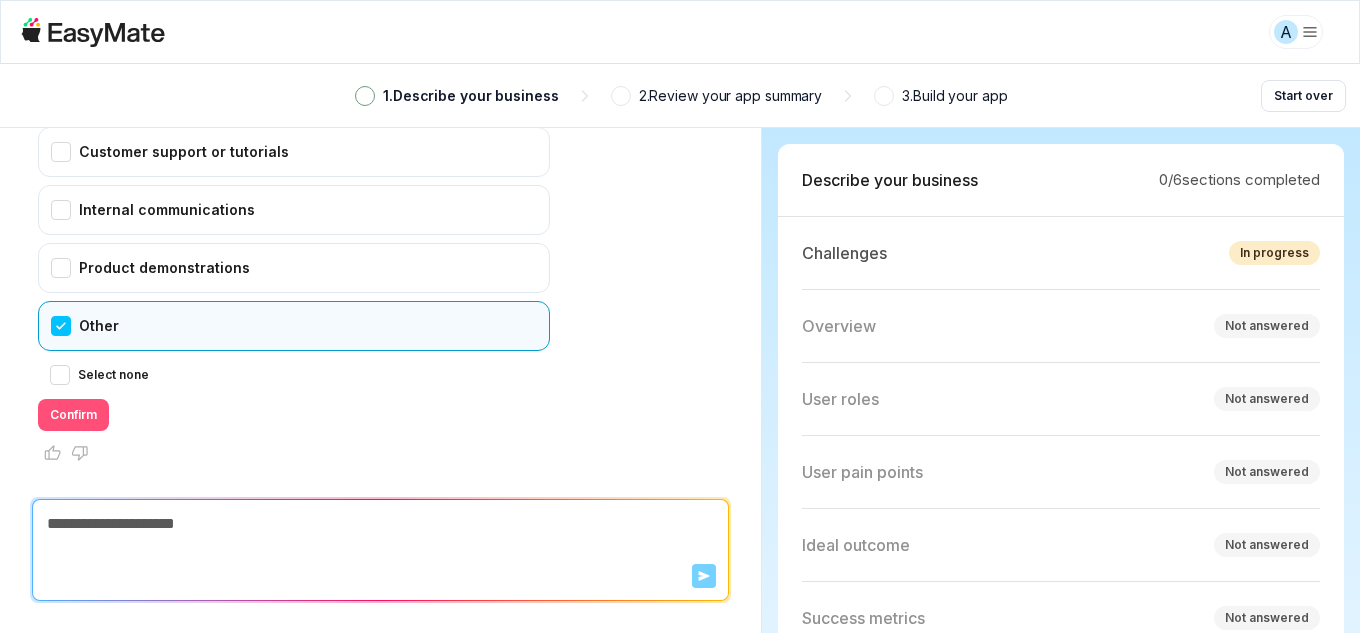 click on "Confirm" at bounding box center (73, 415) 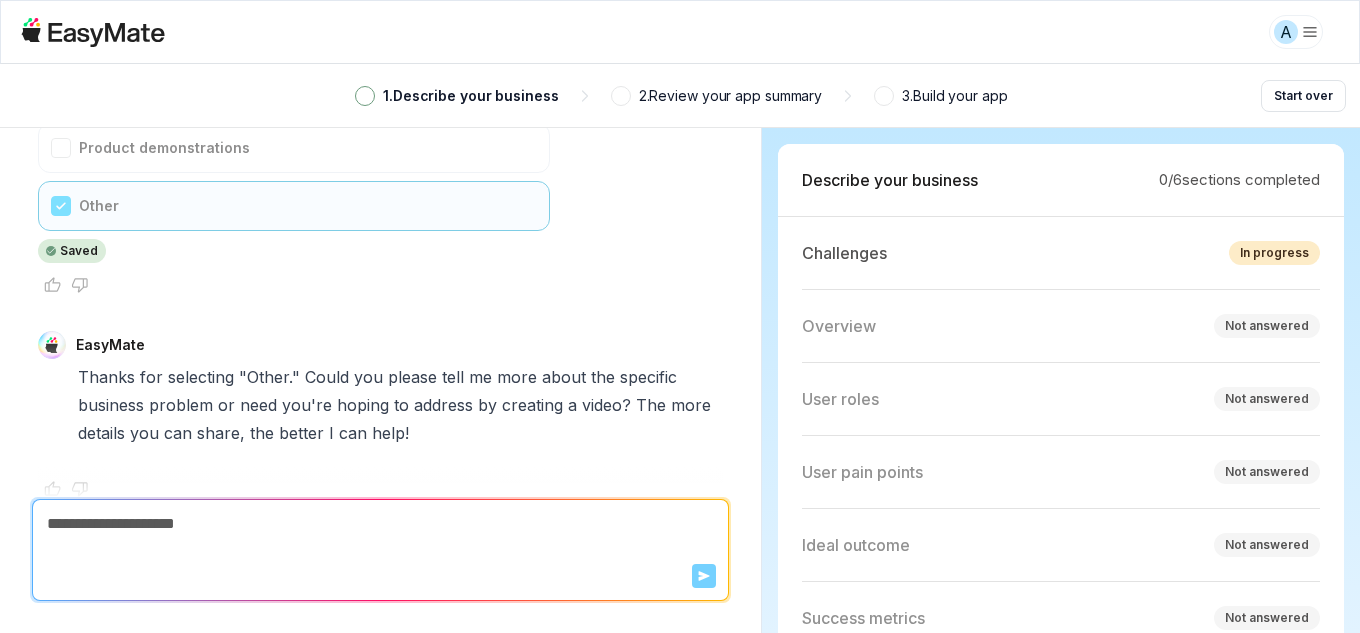 scroll, scrollTop: 721, scrollLeft: 0, axis: vertical 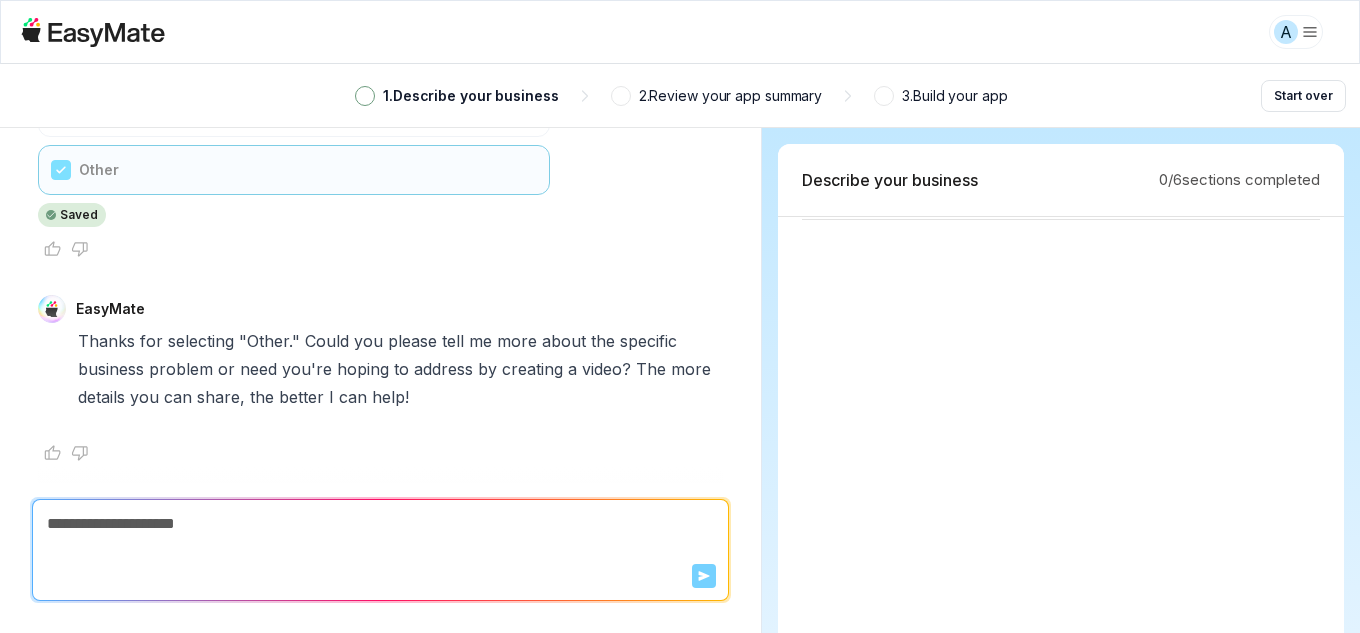 click at bounding box center [365, 96] 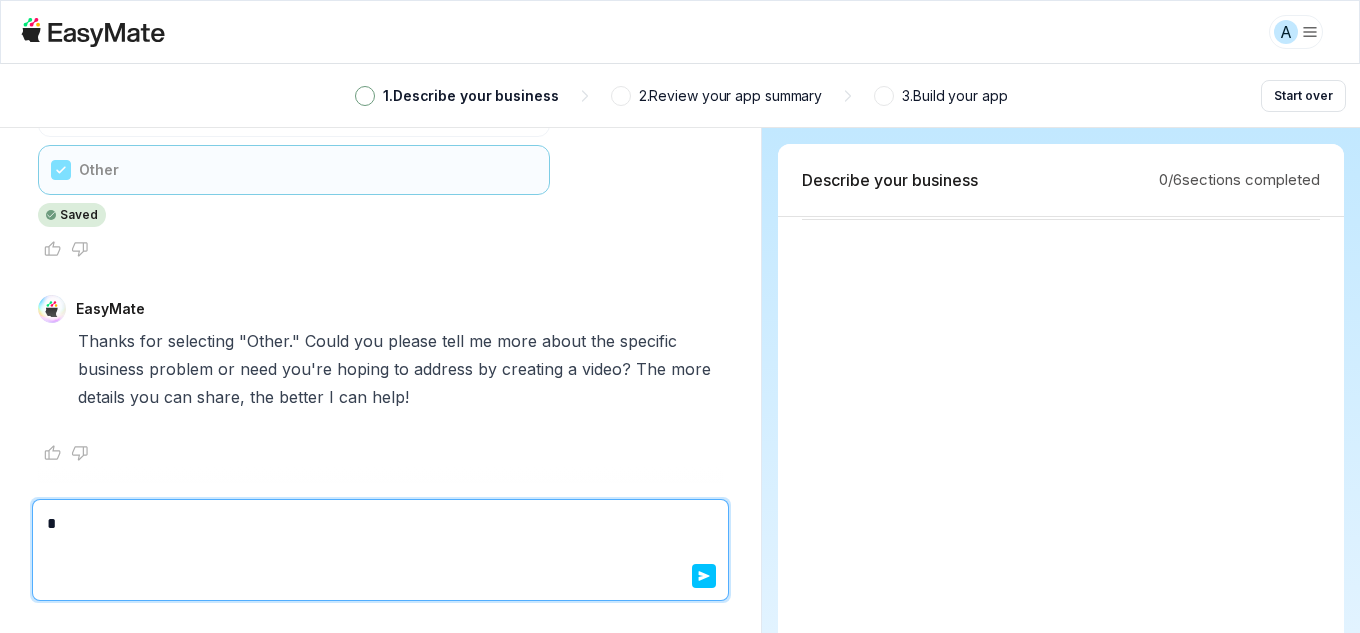 type on "*" 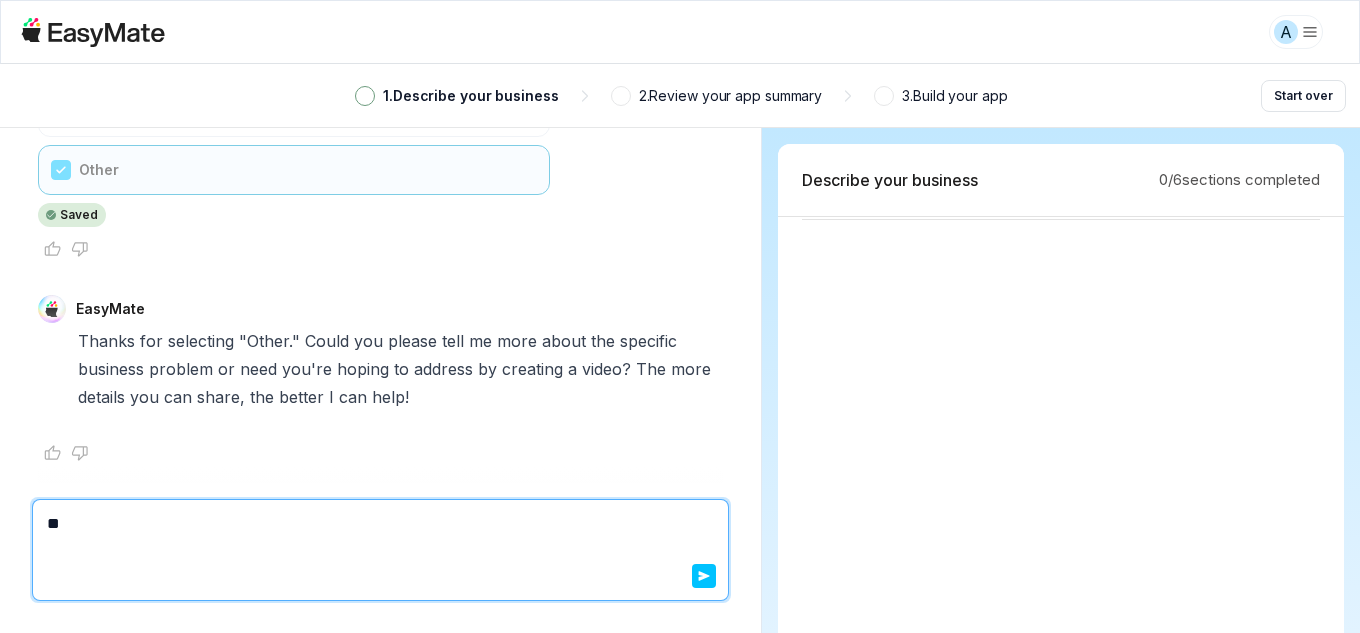 type on "*" 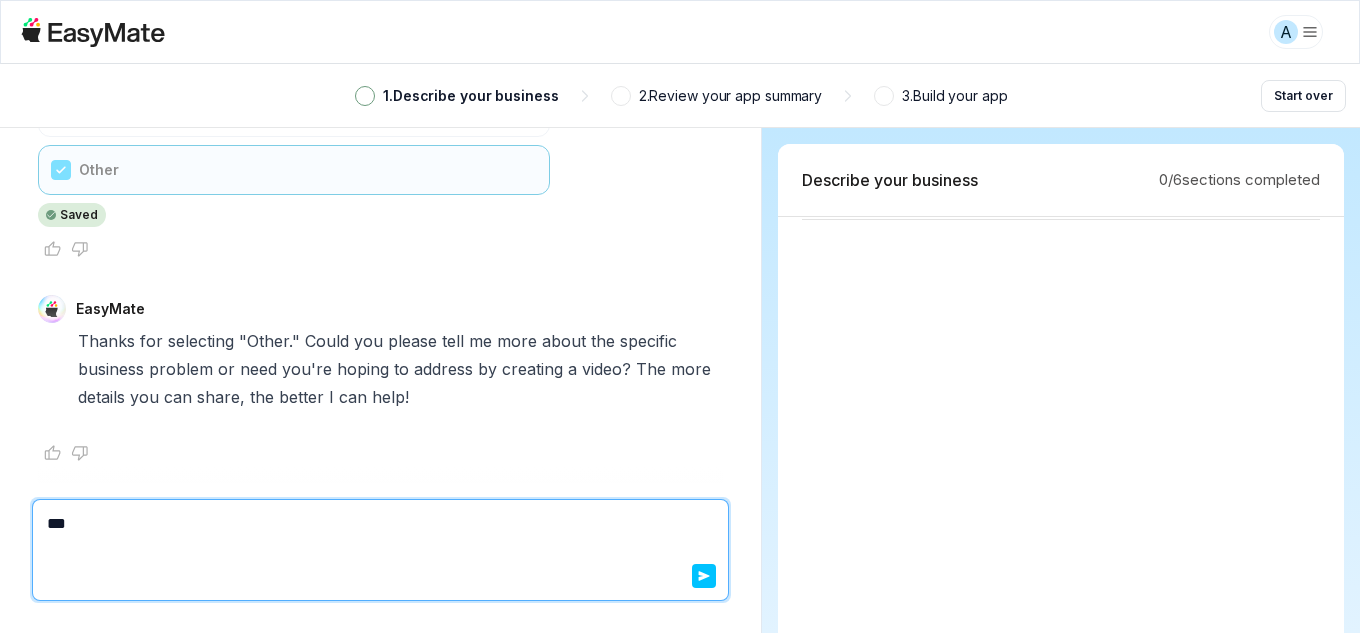 type on "*" 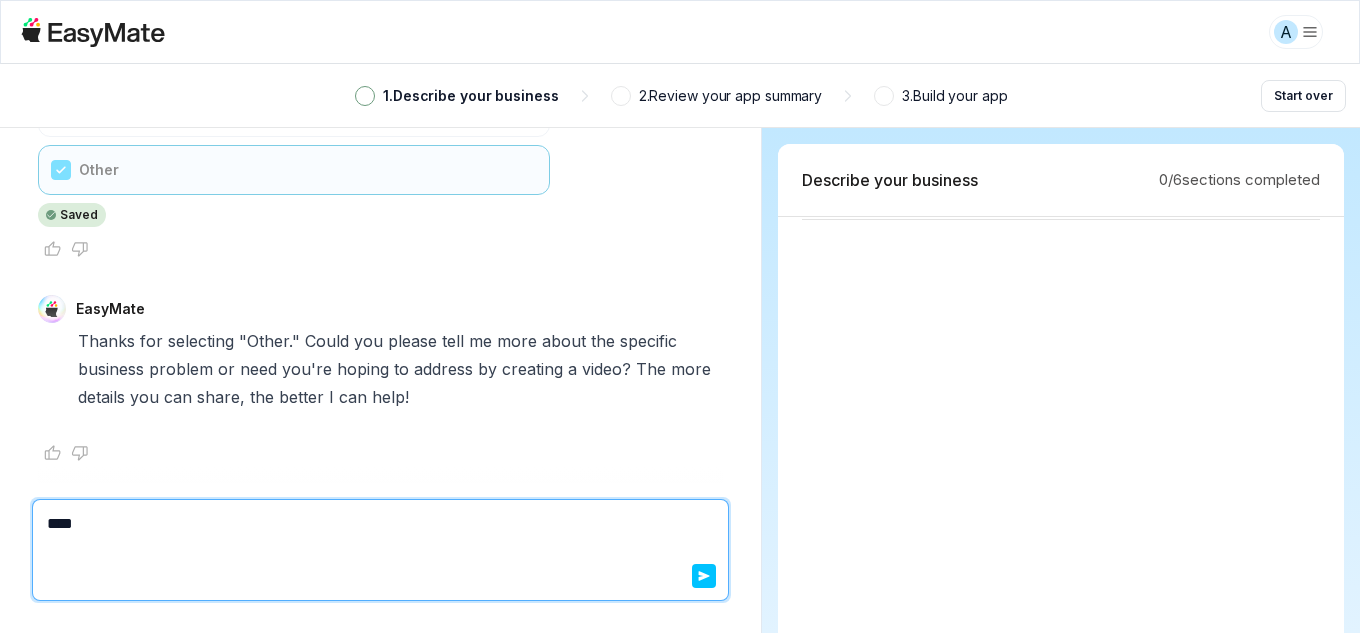 type on "*" 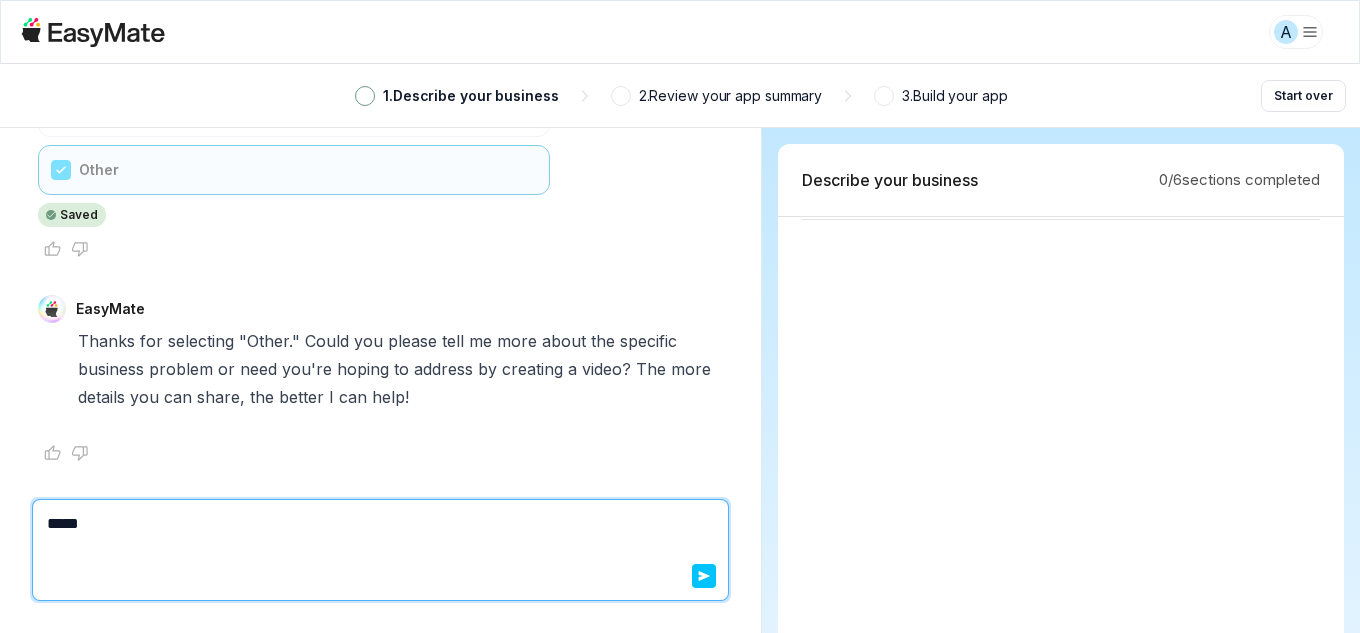 type on "*" 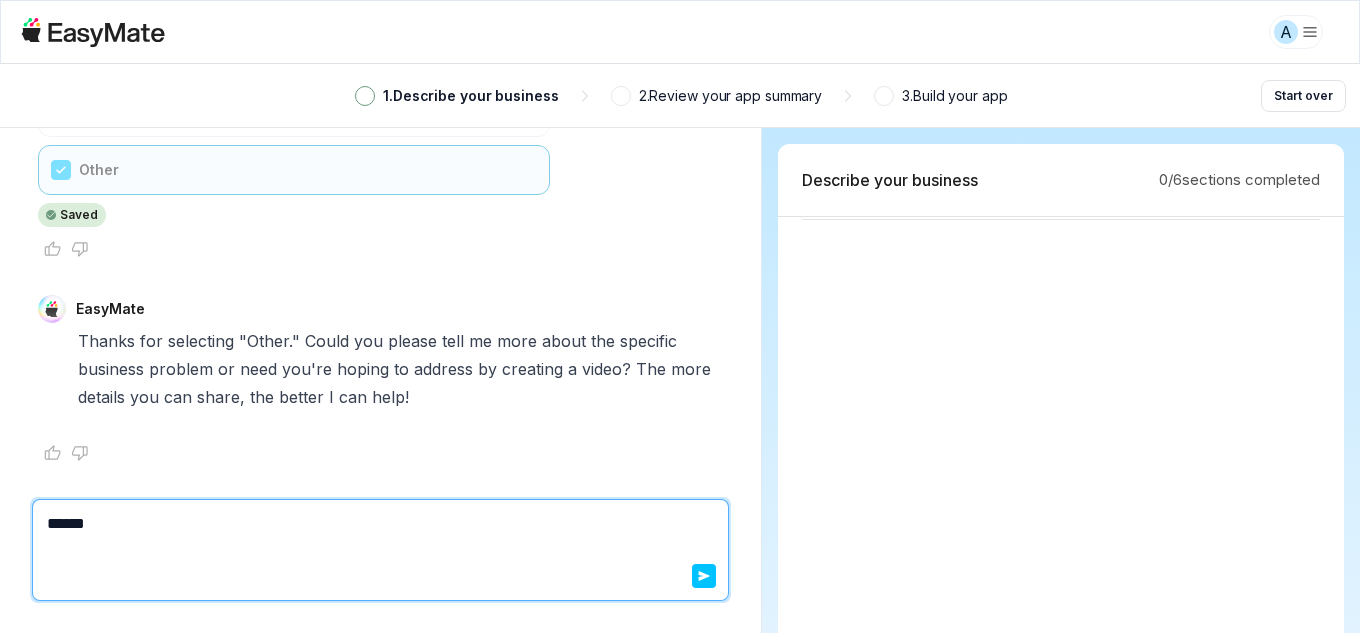 type on "*" 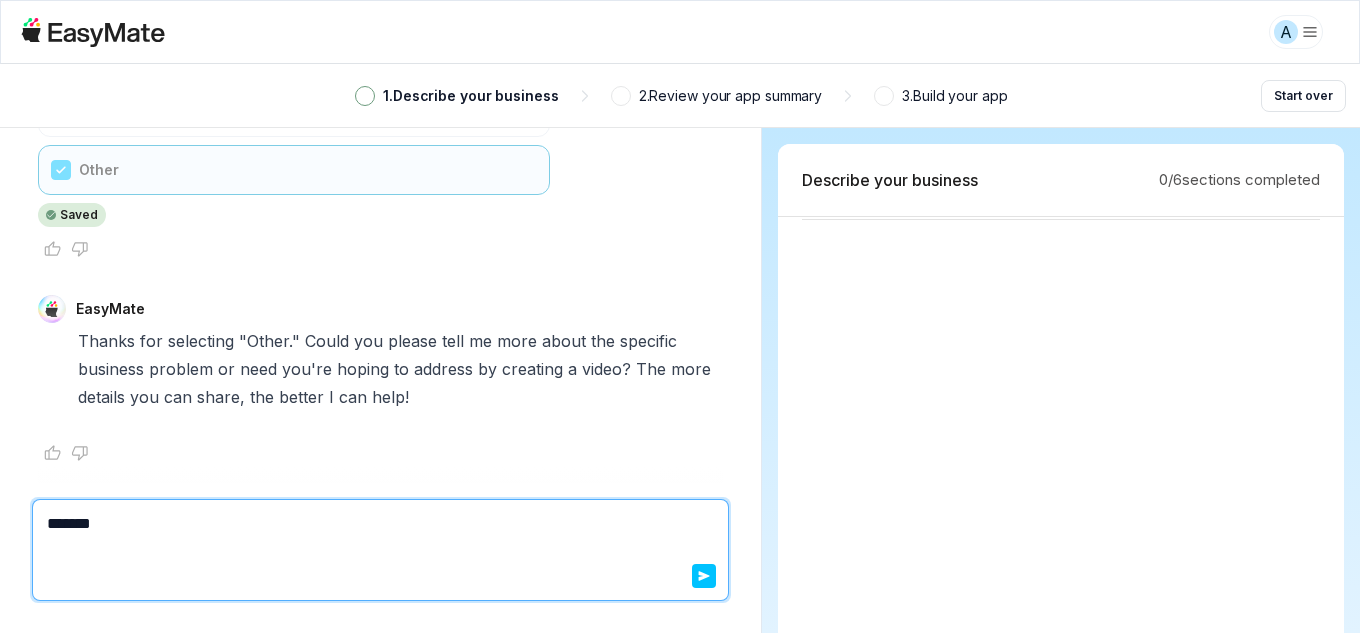 type on "*" 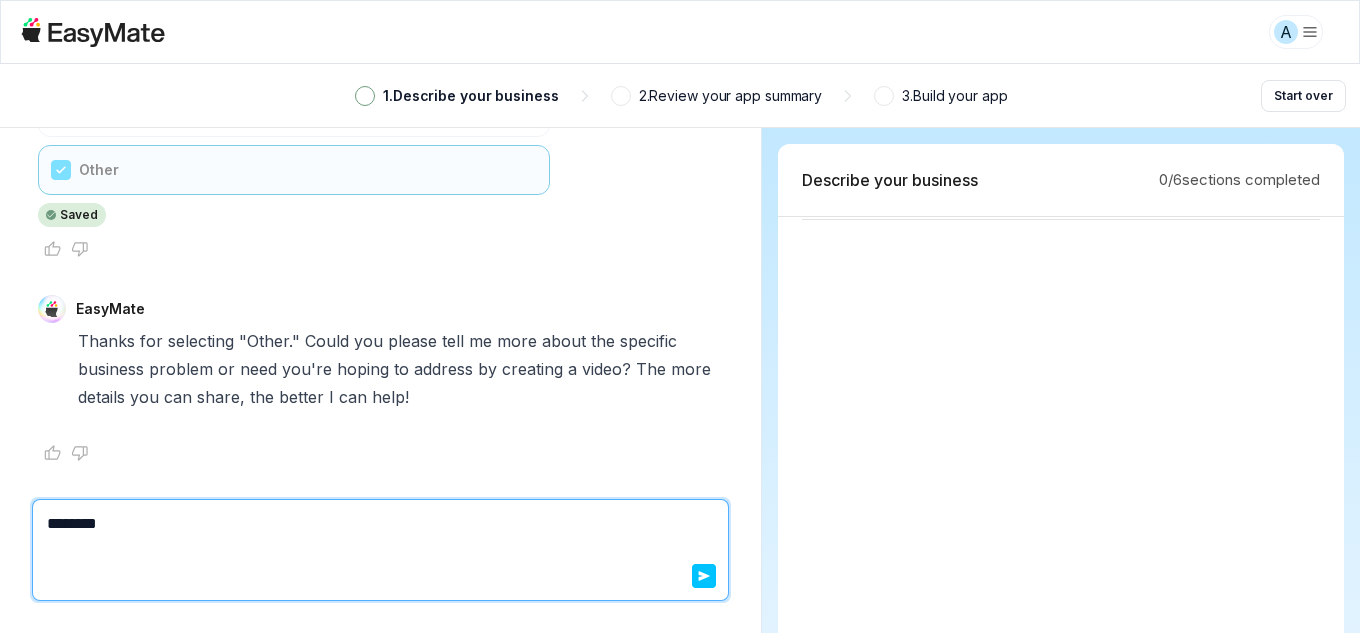 type on "*" 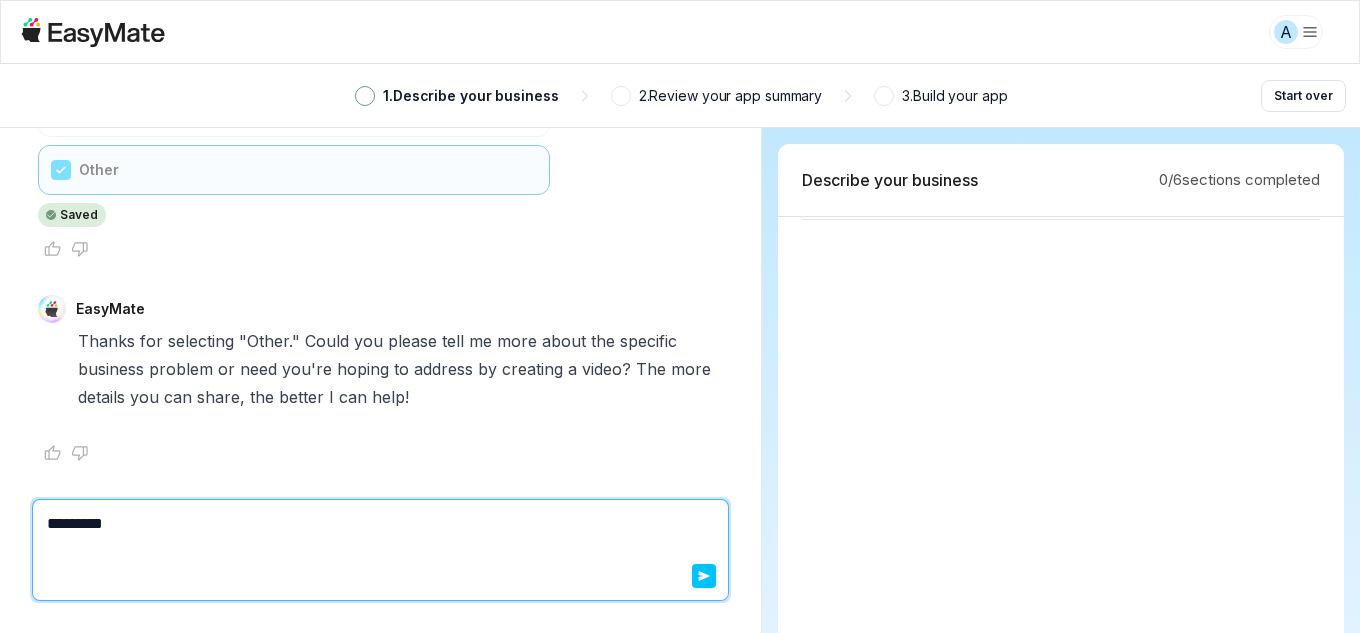 type on "*" 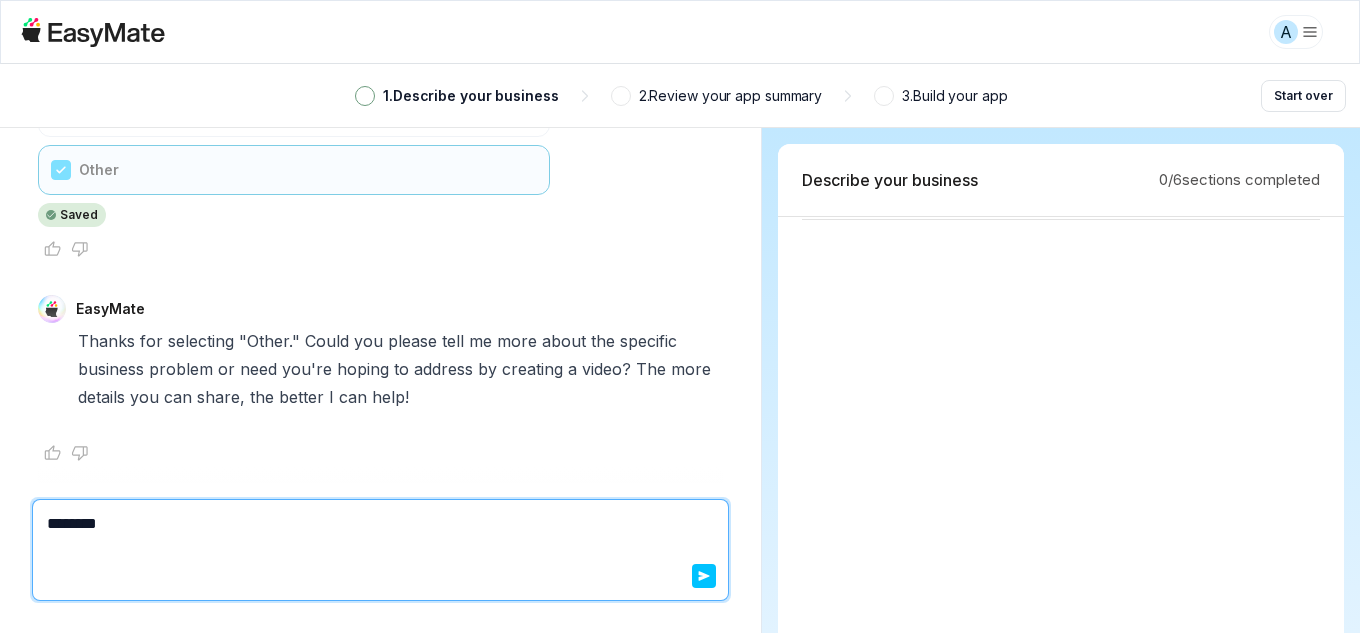 type on "*" 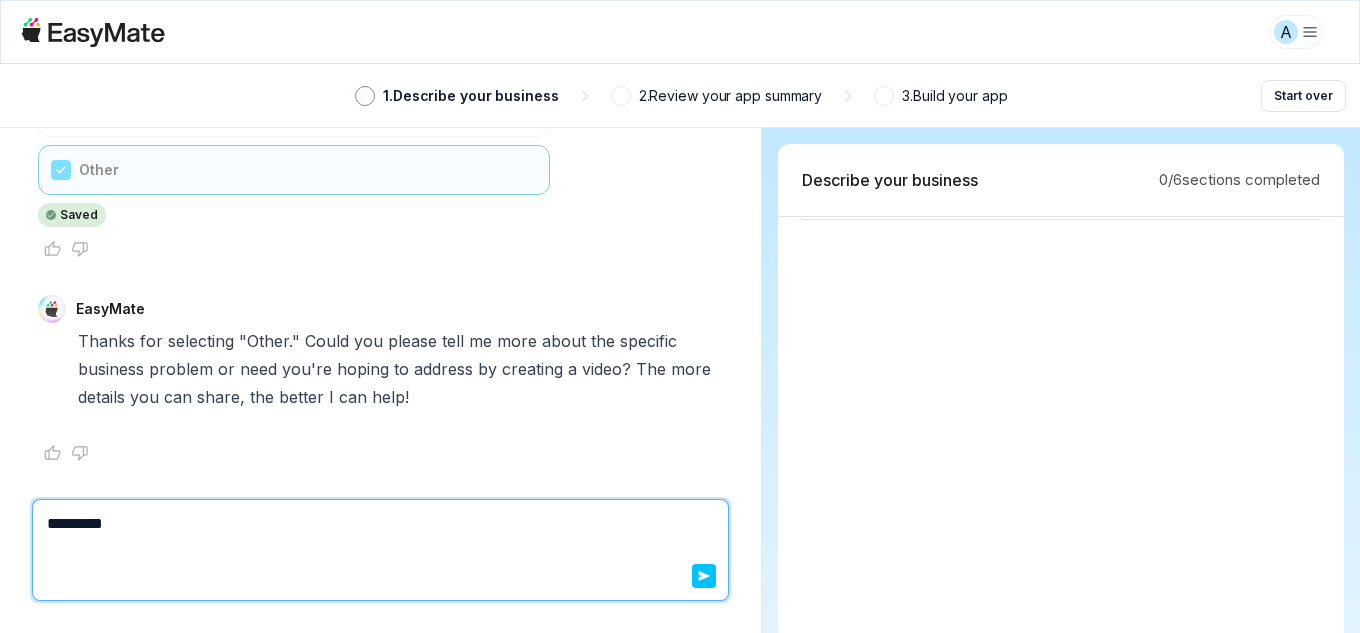 type on "*" 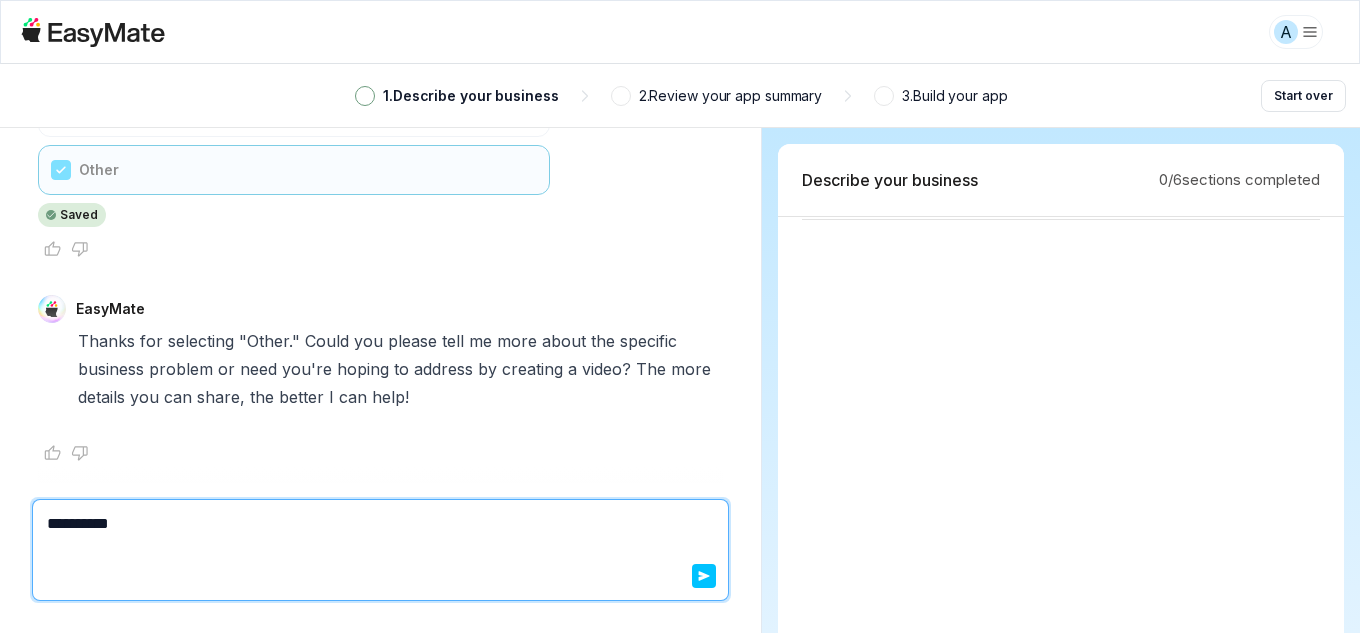 type on "*" 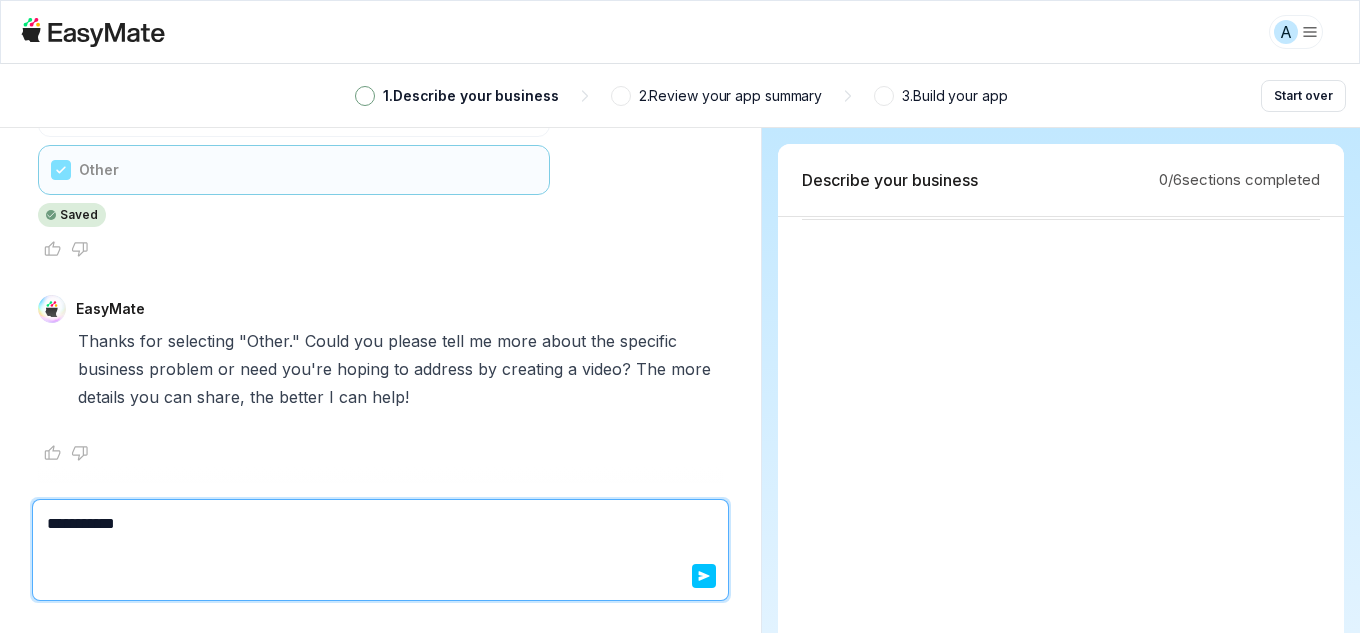 type on "*" 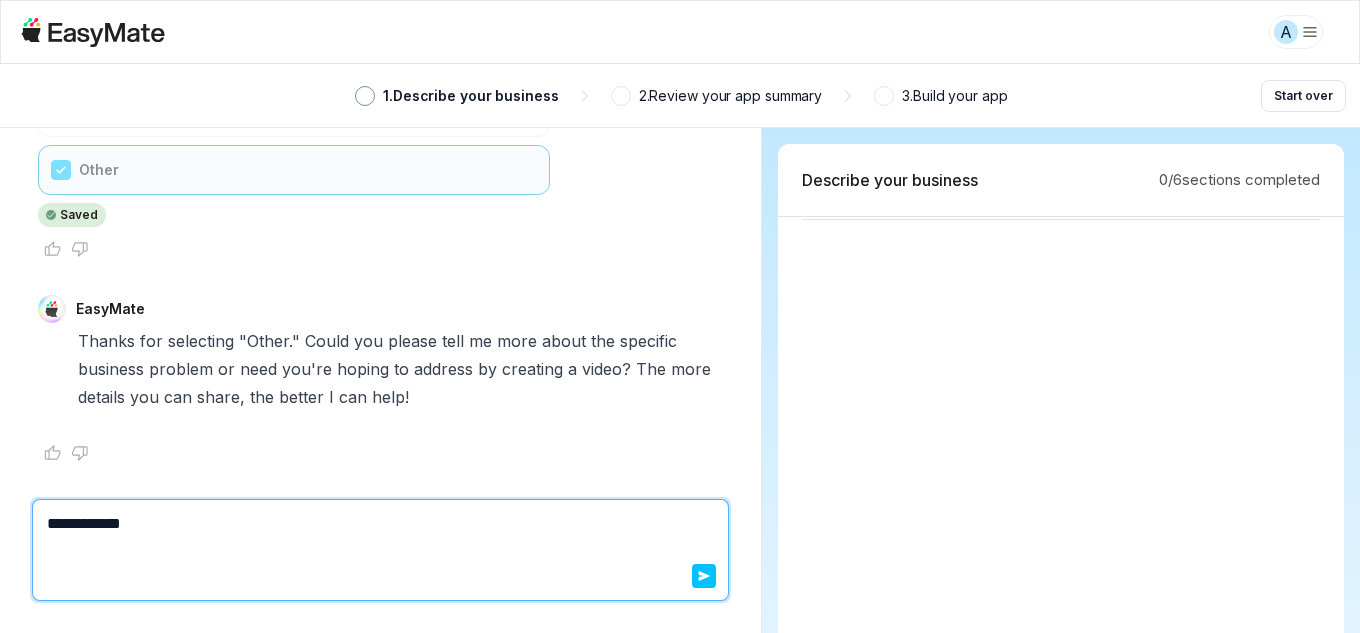 type on "*" 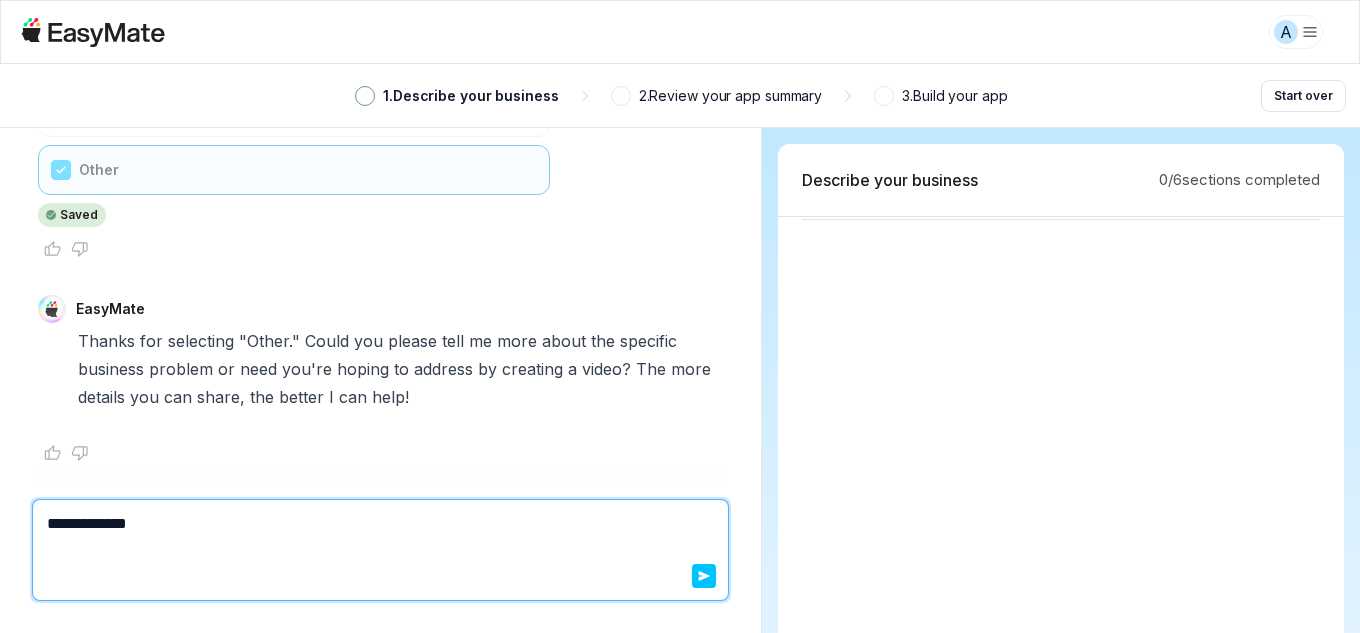 type on "*" 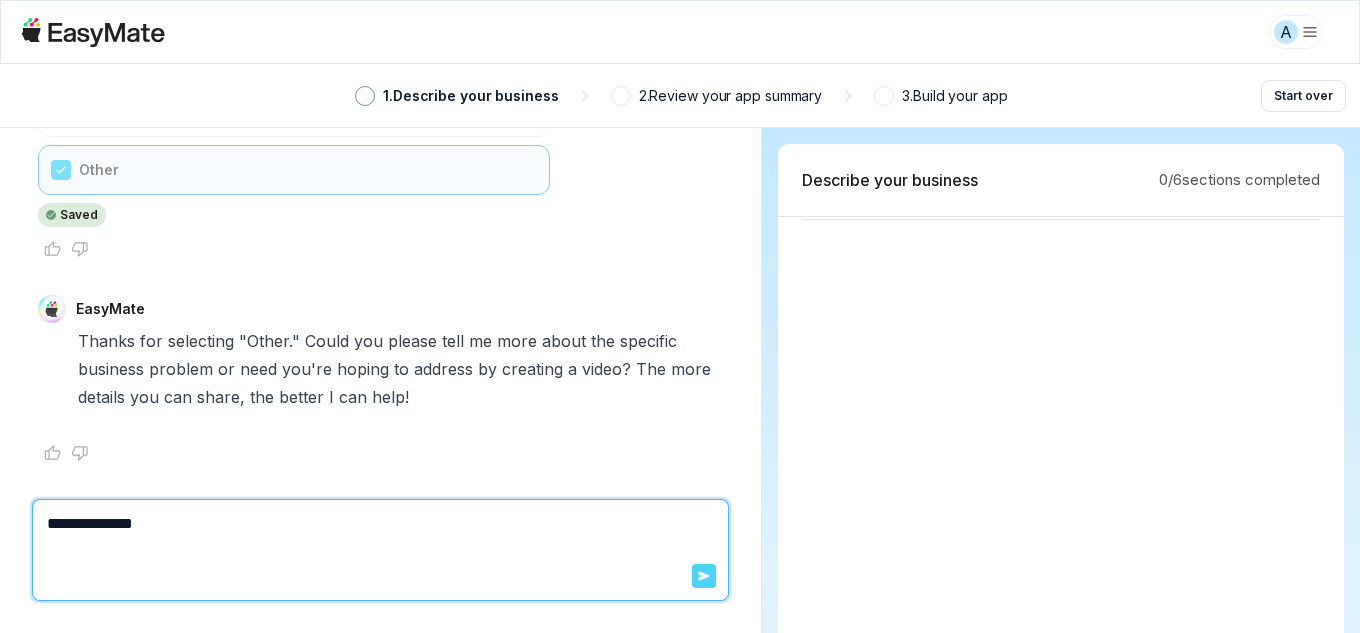 type on "**********" 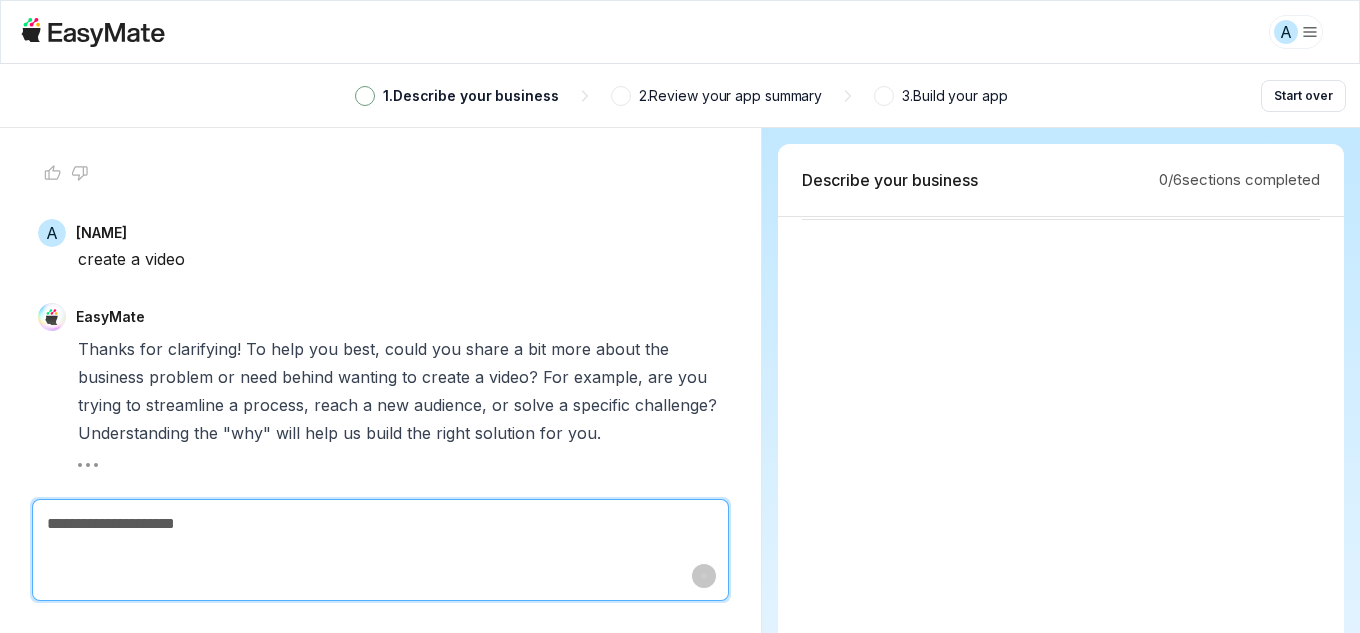 scroll, scrollTop: 1037, scrollLeft: 0, axis: vertical 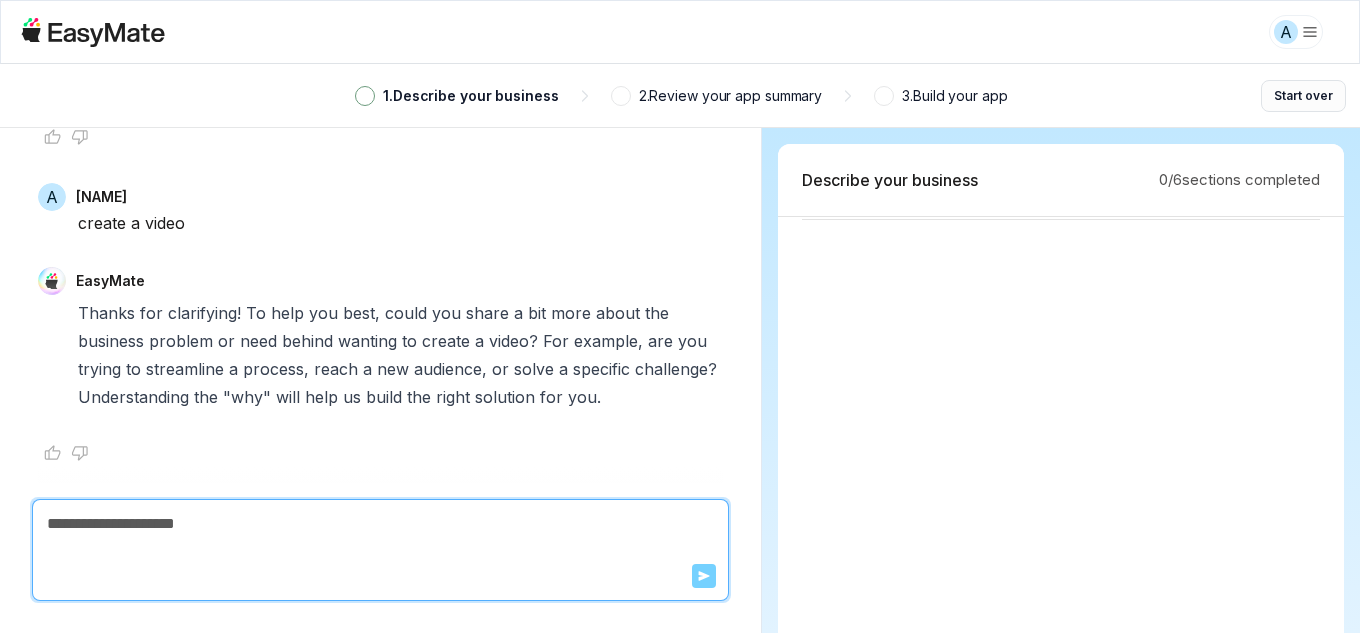 click on "Start over" at bounding box center [1303, 96] 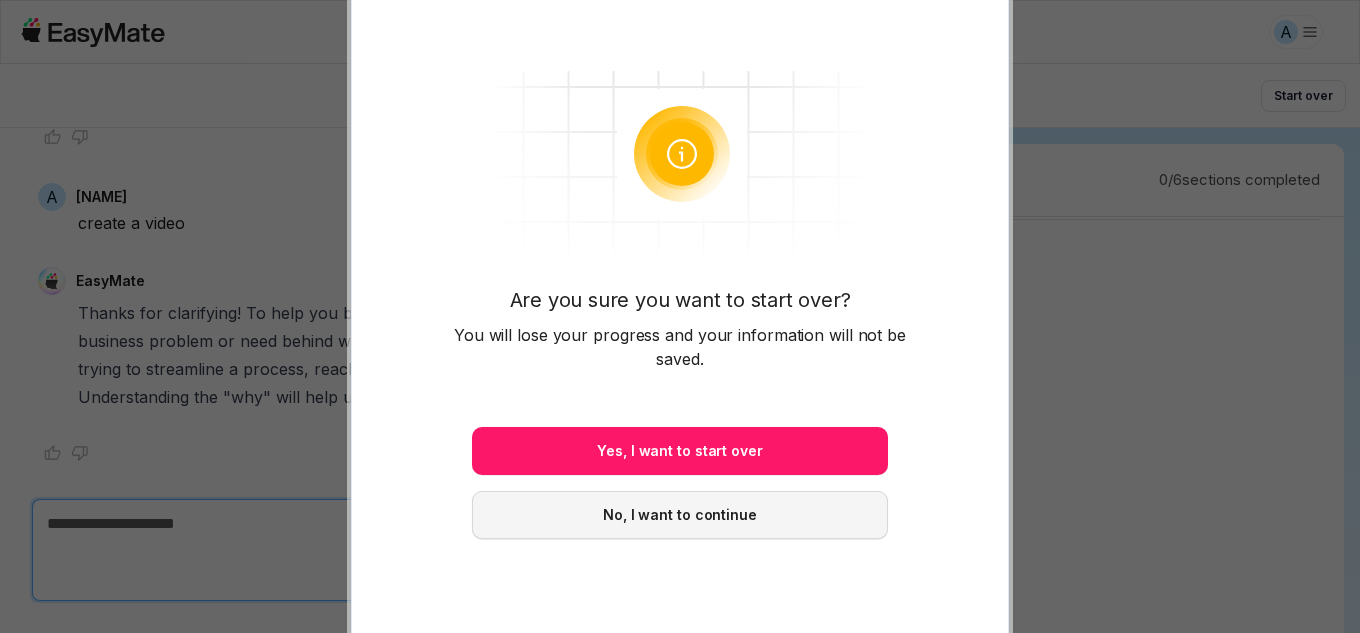 click on "No, I want to continue" at bounding box center (680, 515) 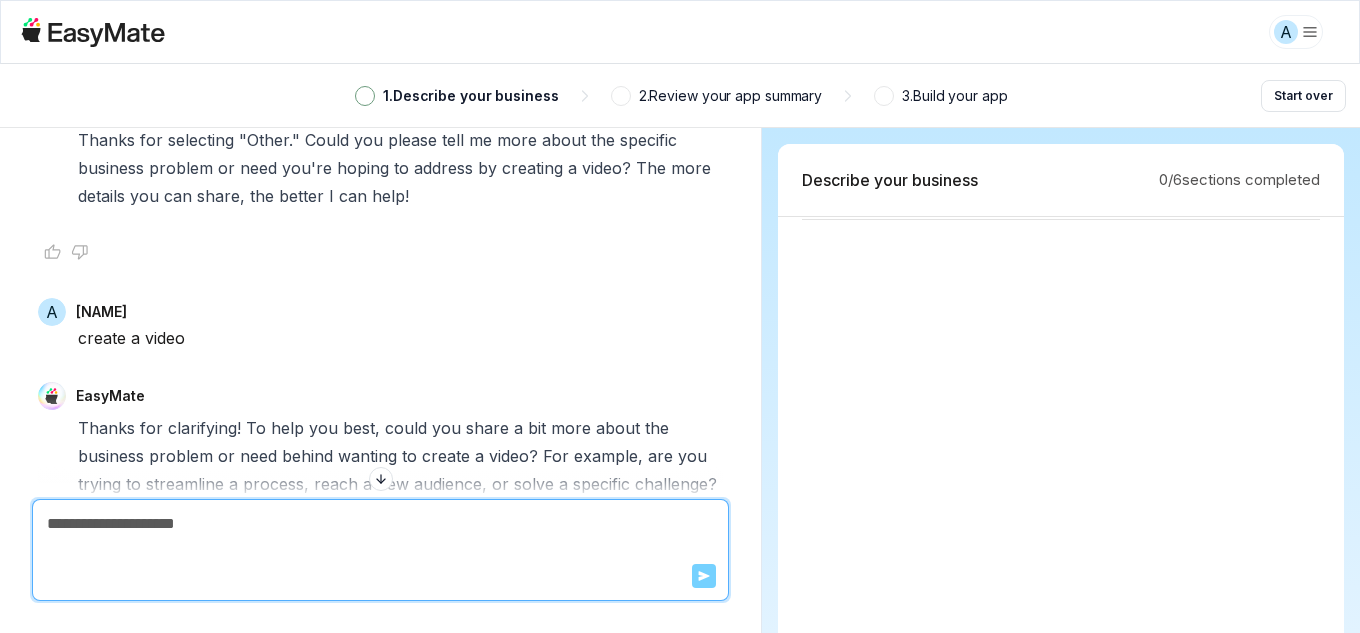 scroll, scrollTop: 1037, scrollLeft: 0, axis: vertical 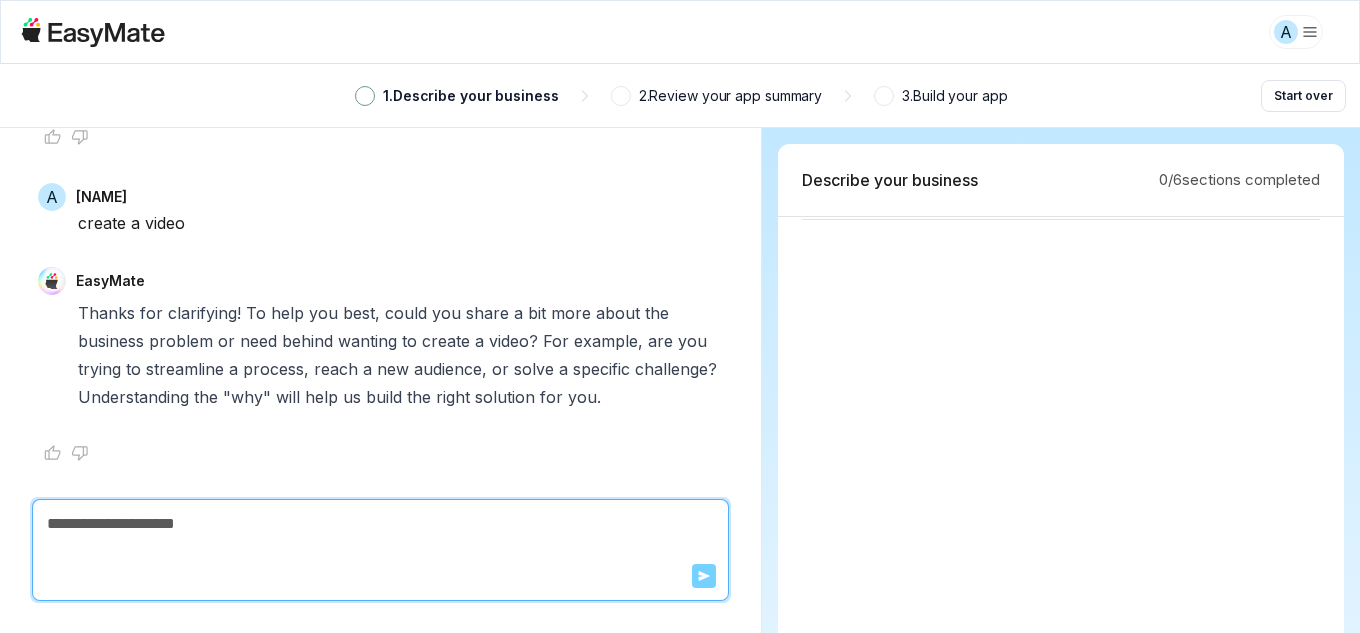 click at bounding box center (380, 524) 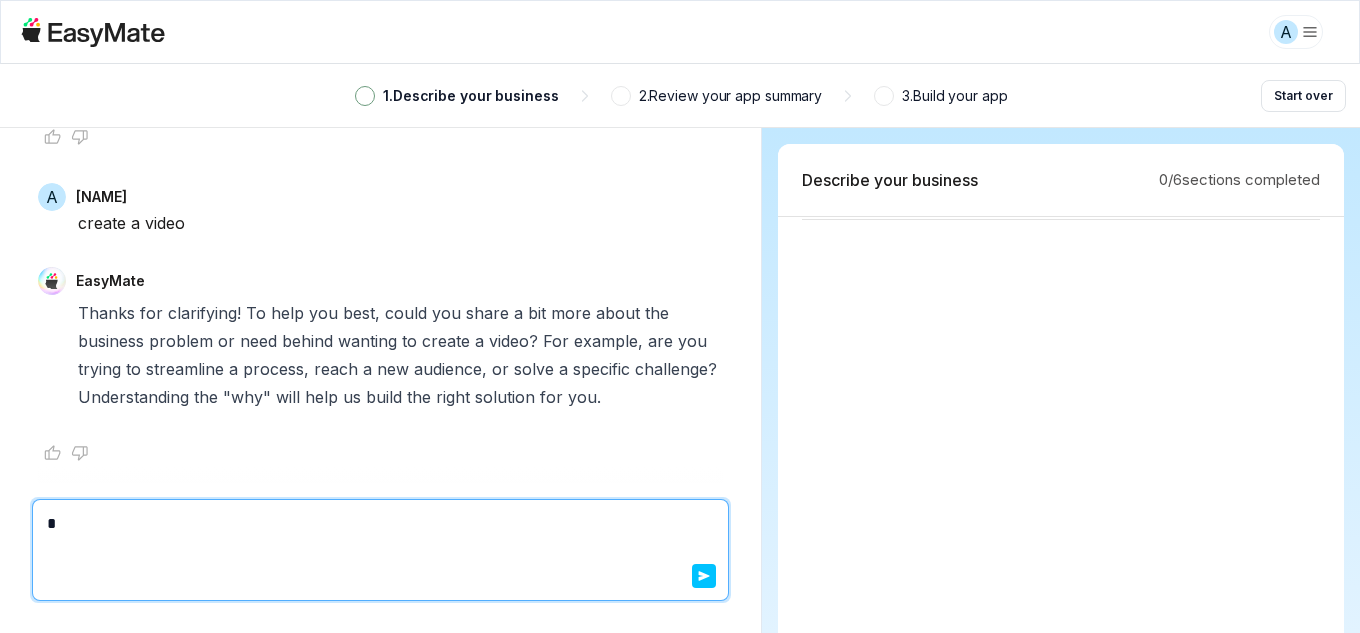 type on "*" 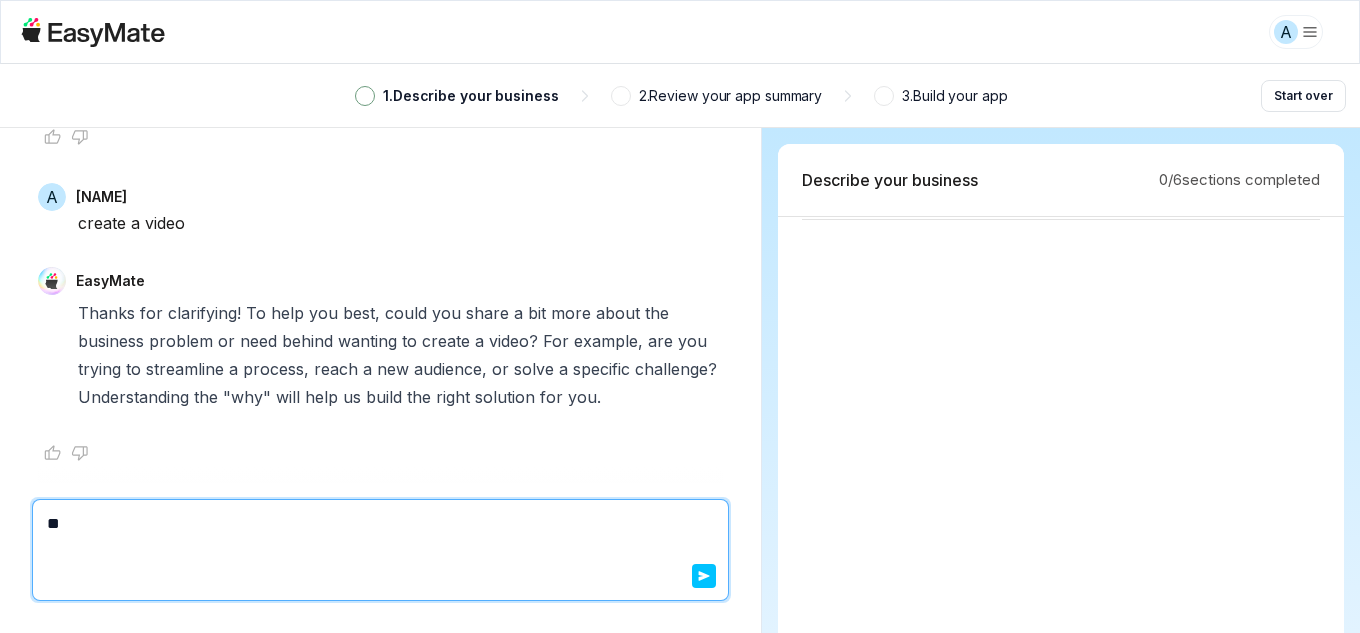 type on "*" 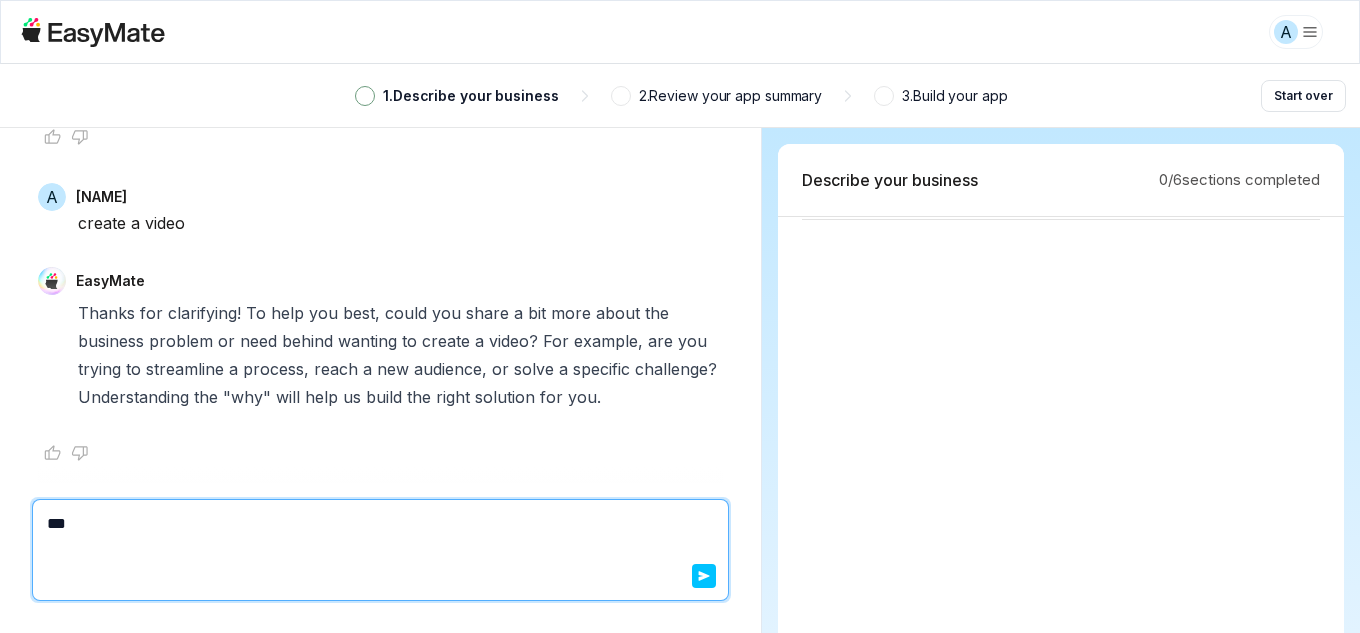 type on "*" 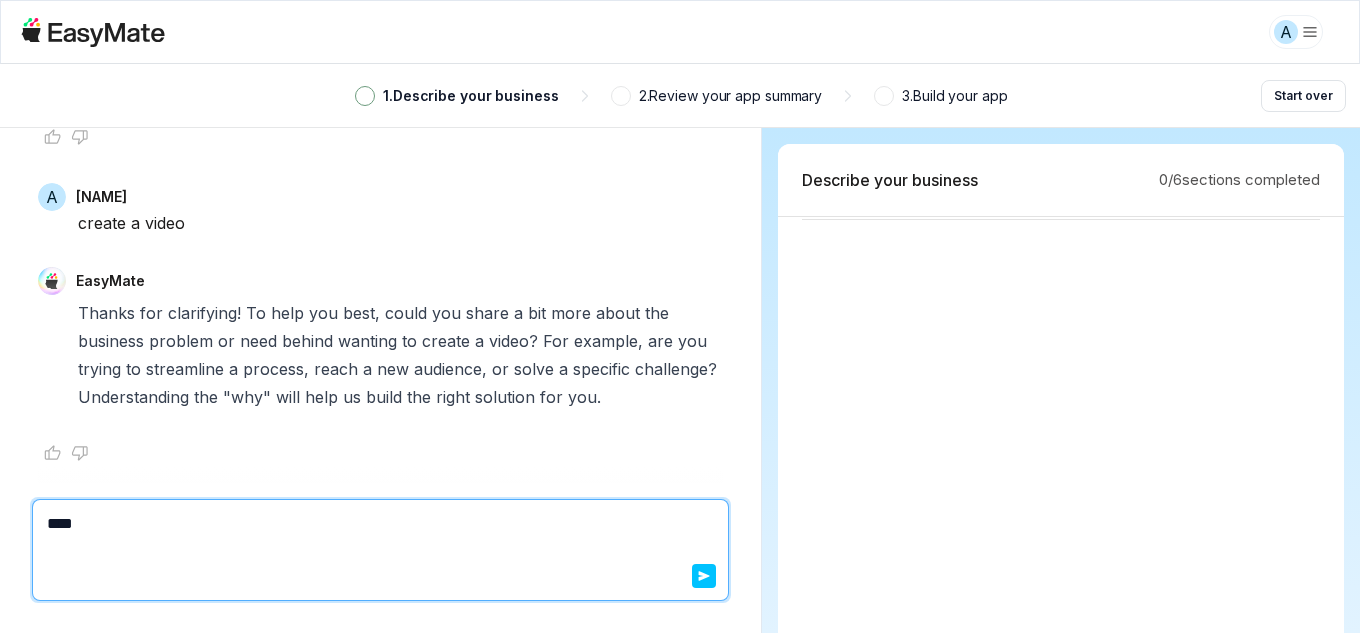 type on "*" 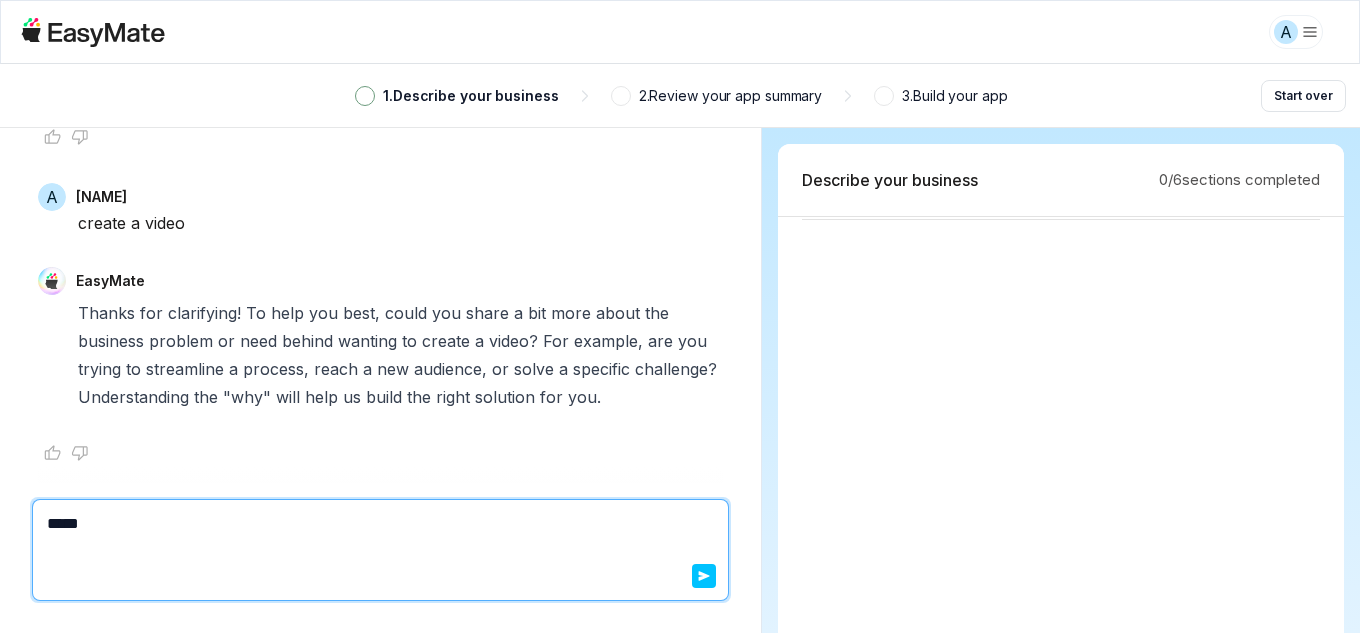 type on "*" 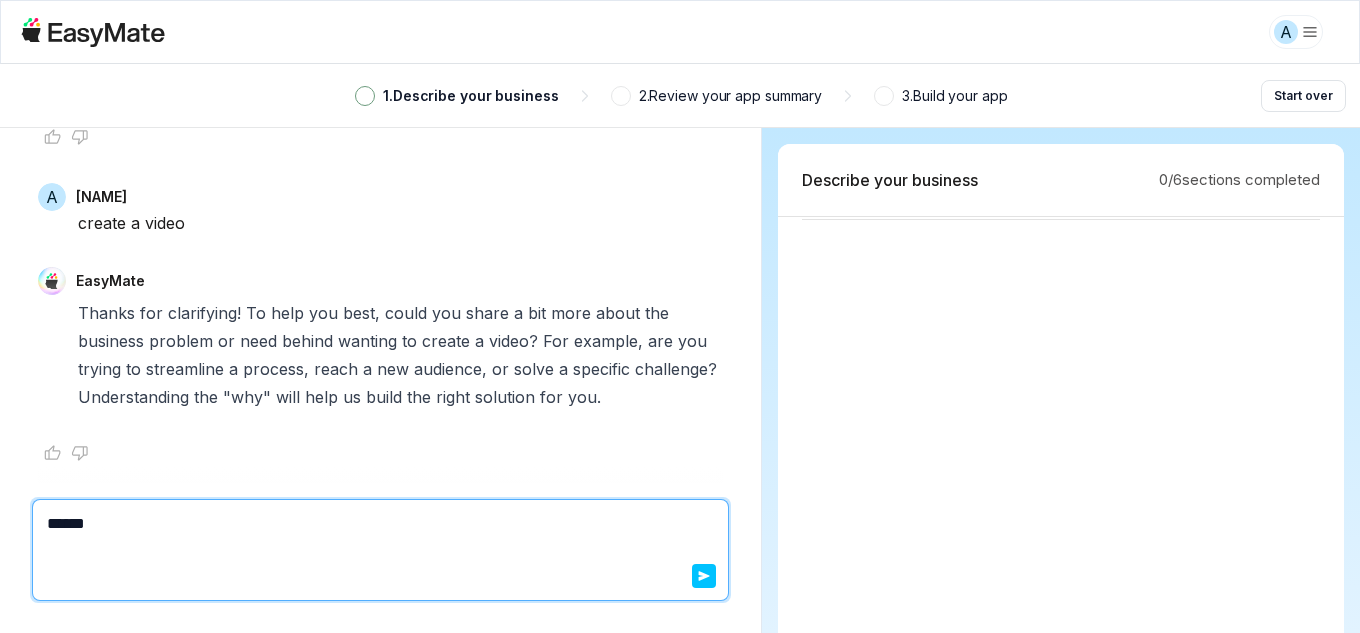 type on "*" 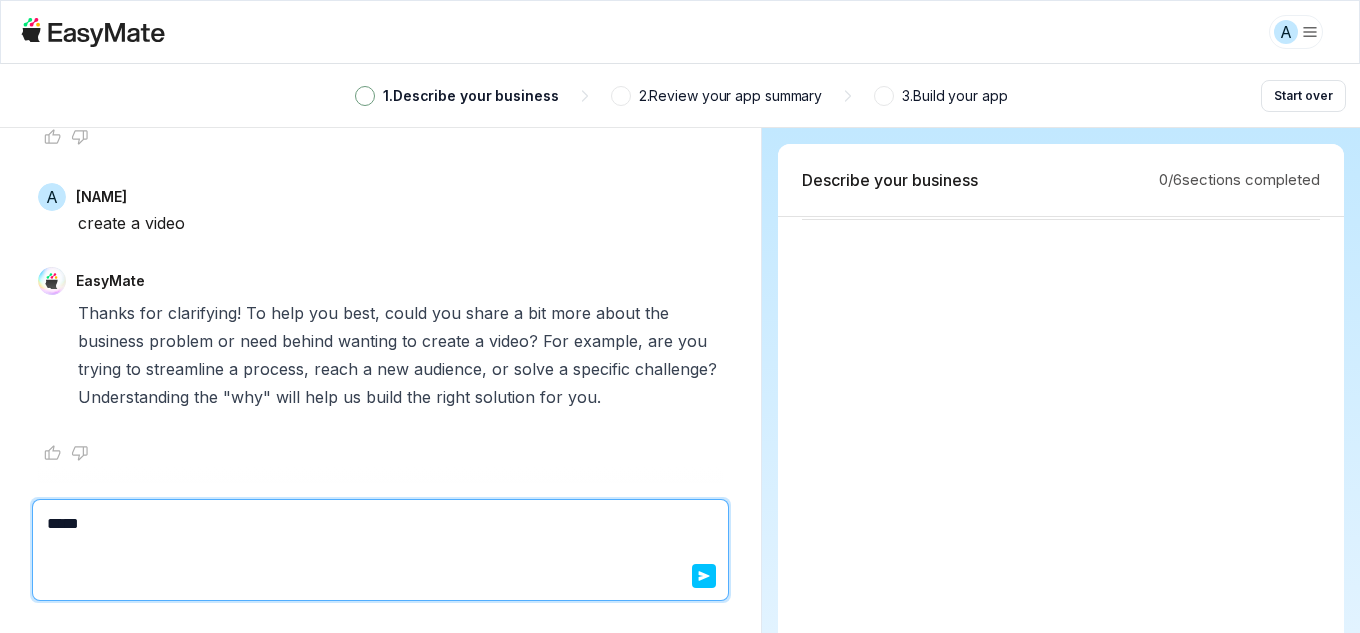 type on "*" 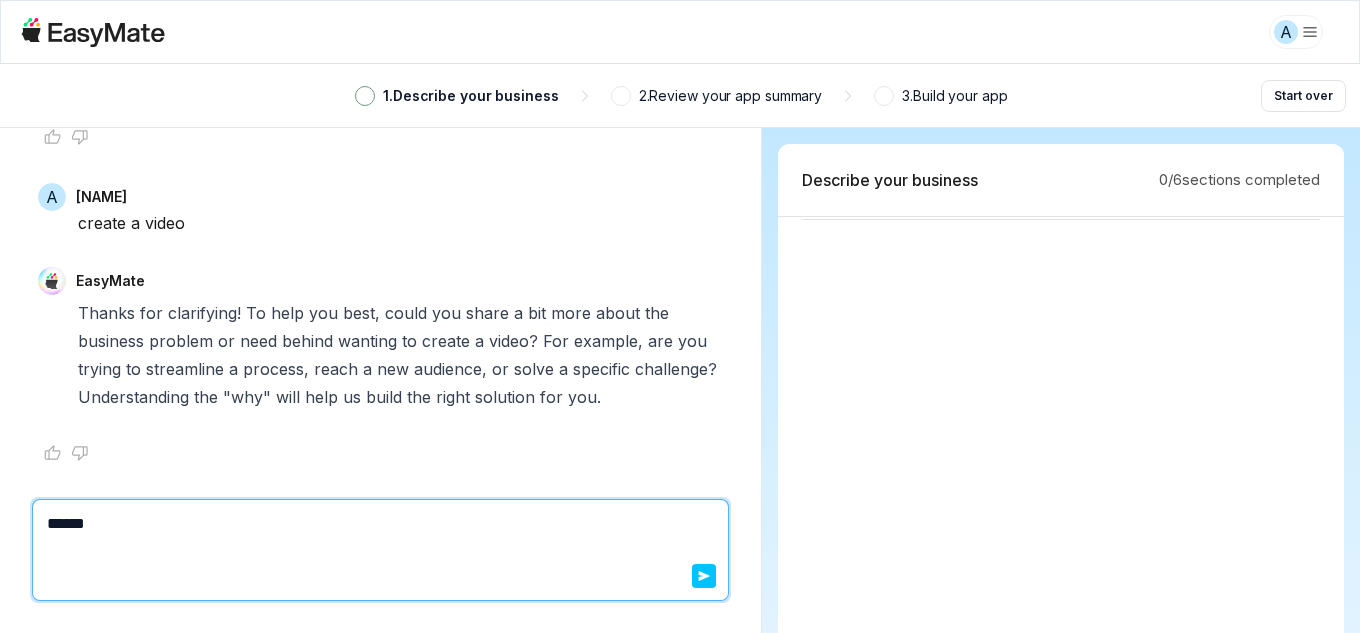type on "*" 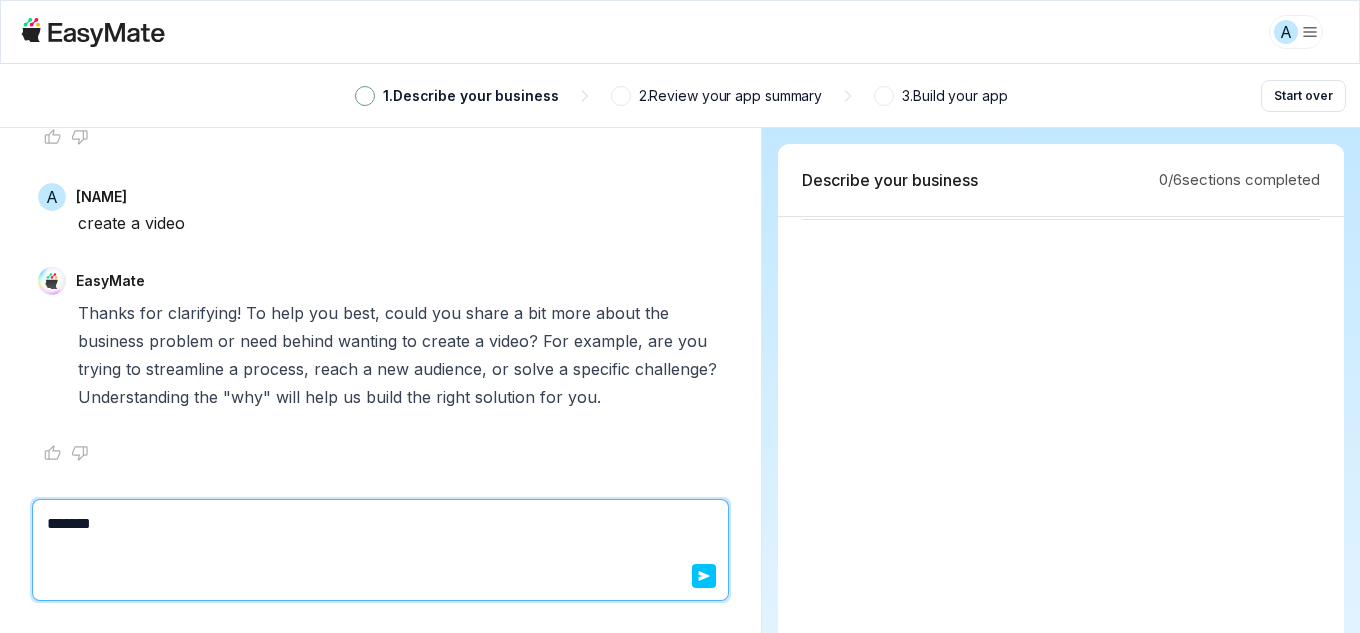 type on "*" 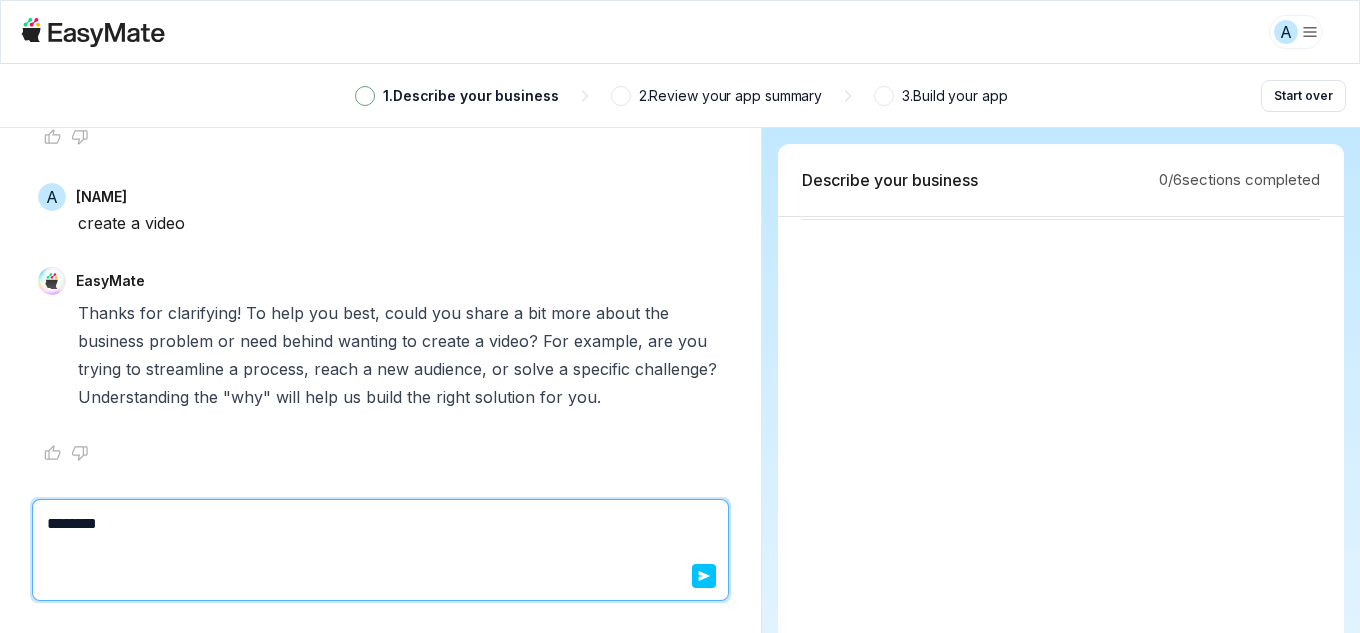 type on "*" 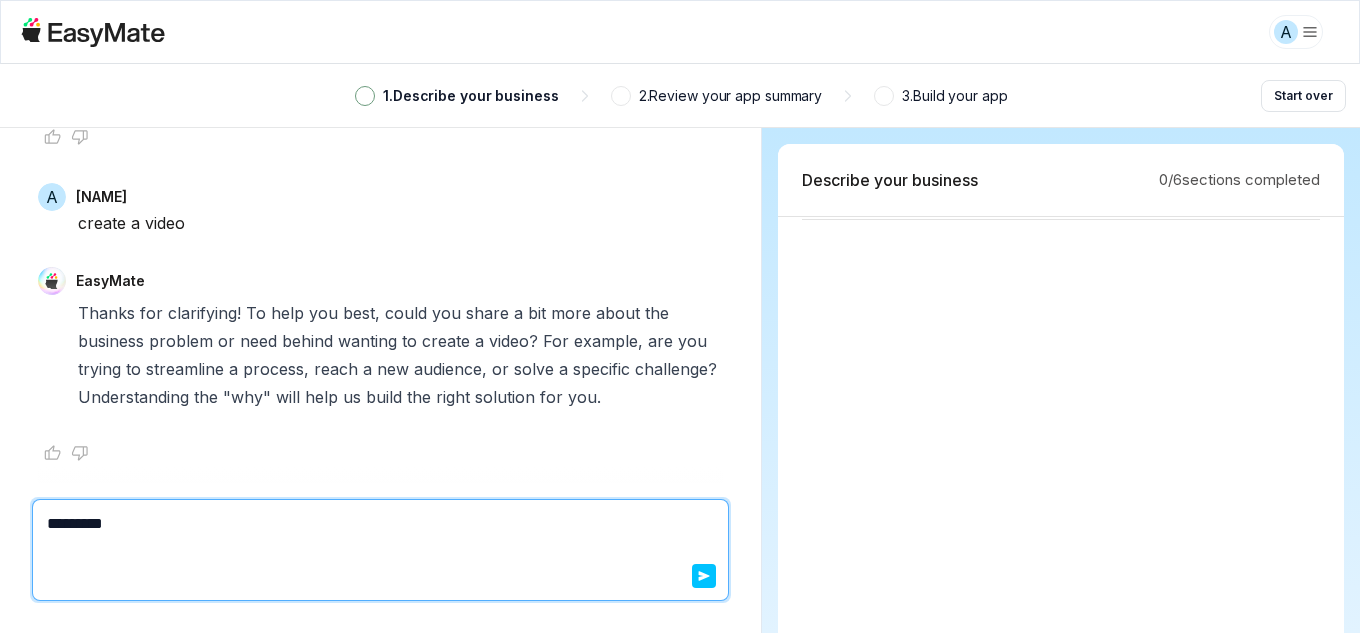 type on "*" 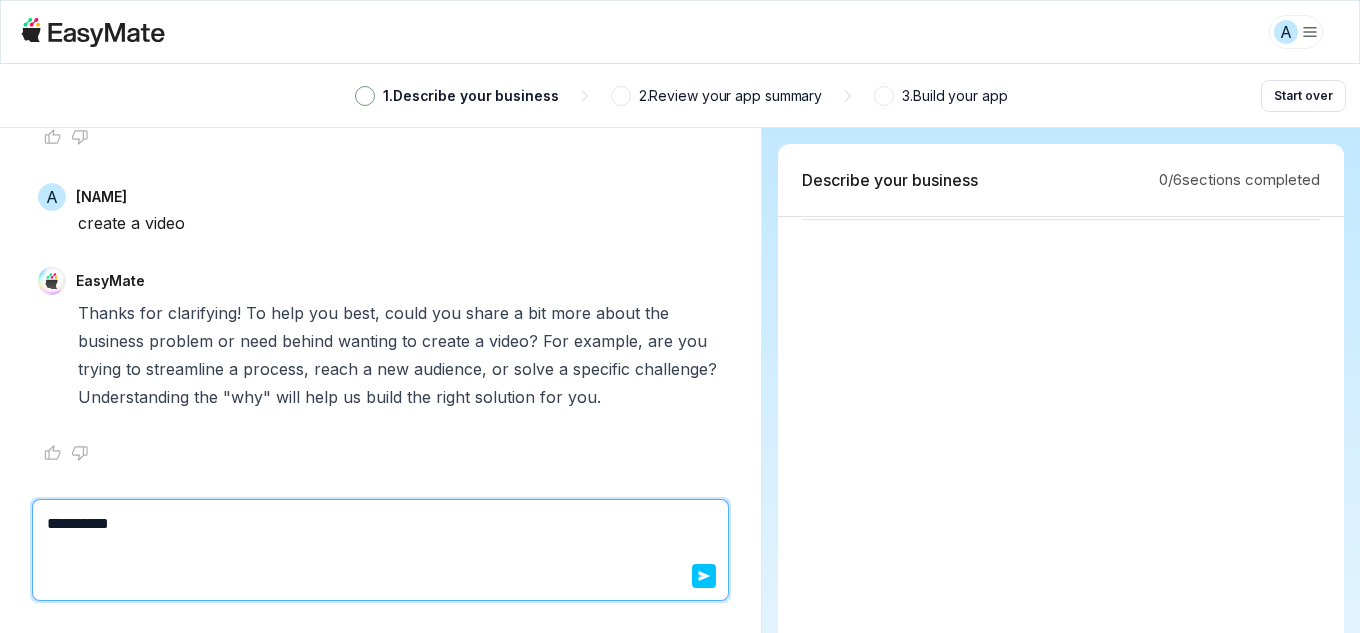 type on "*" 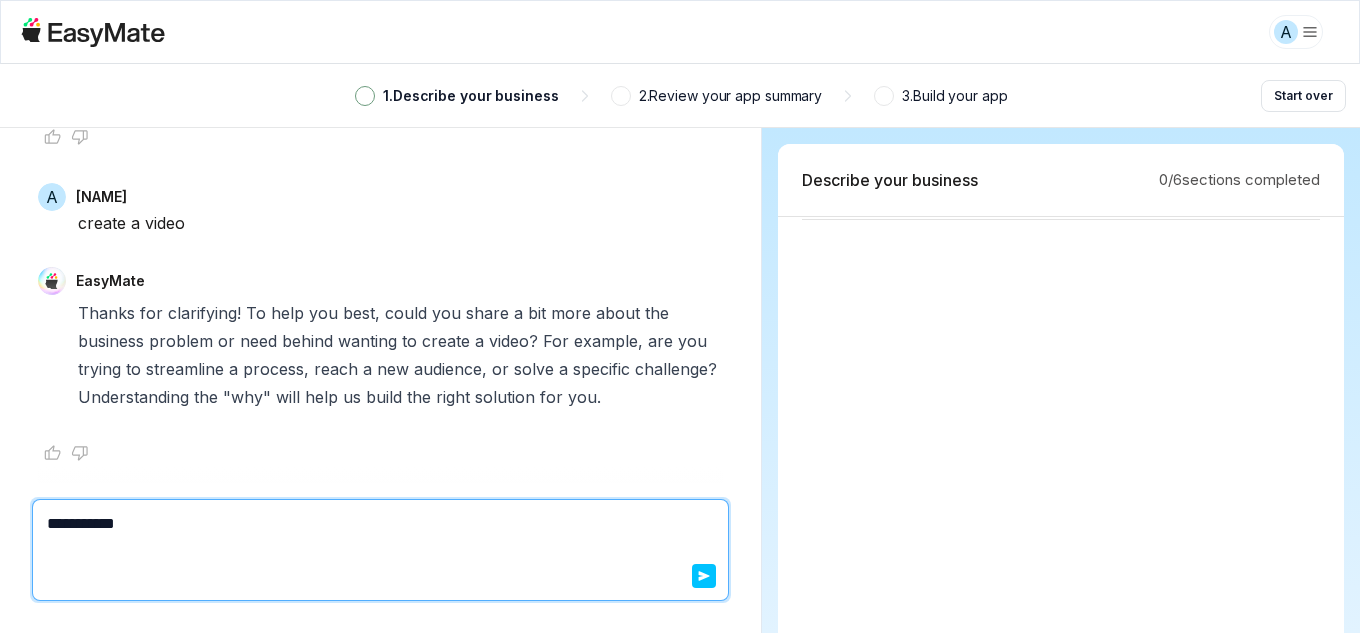 type on "*" 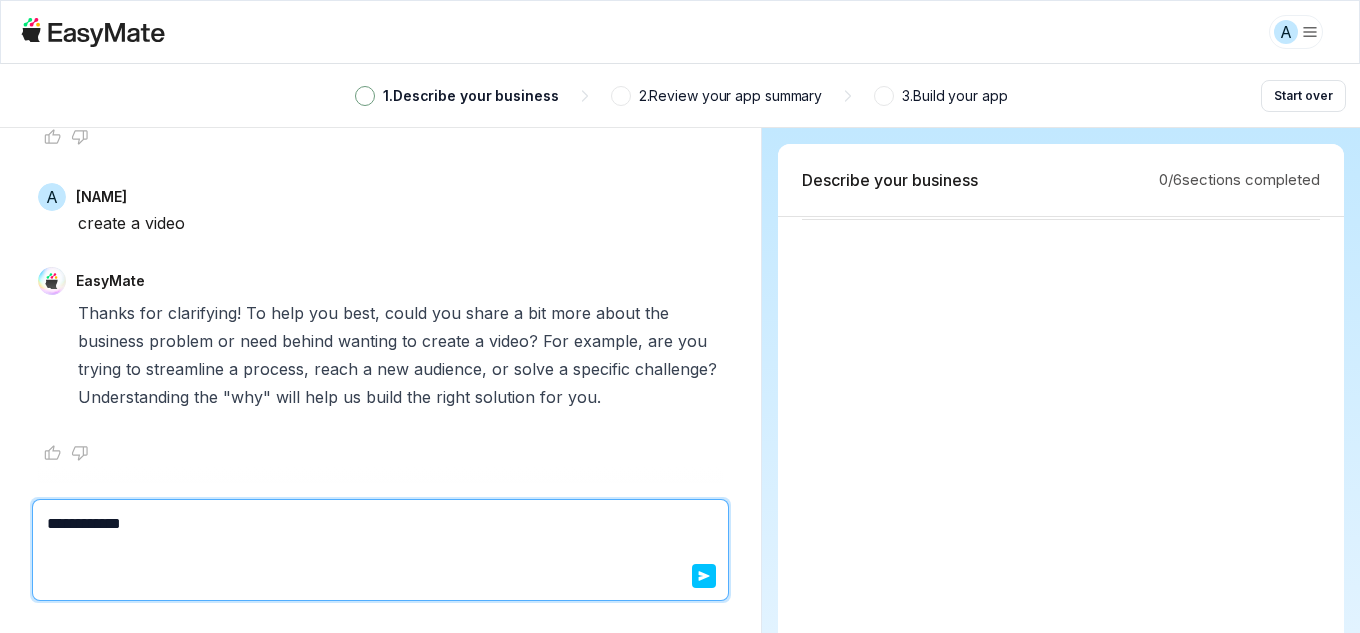 type on "*" 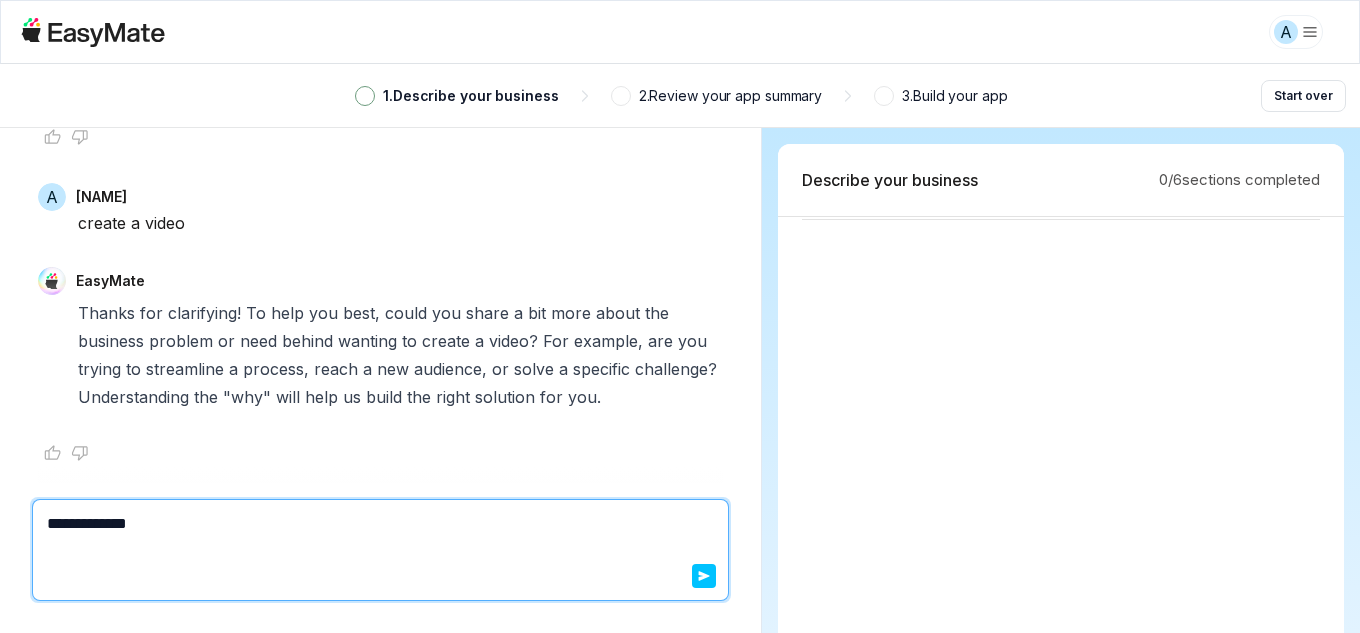 type on "*" 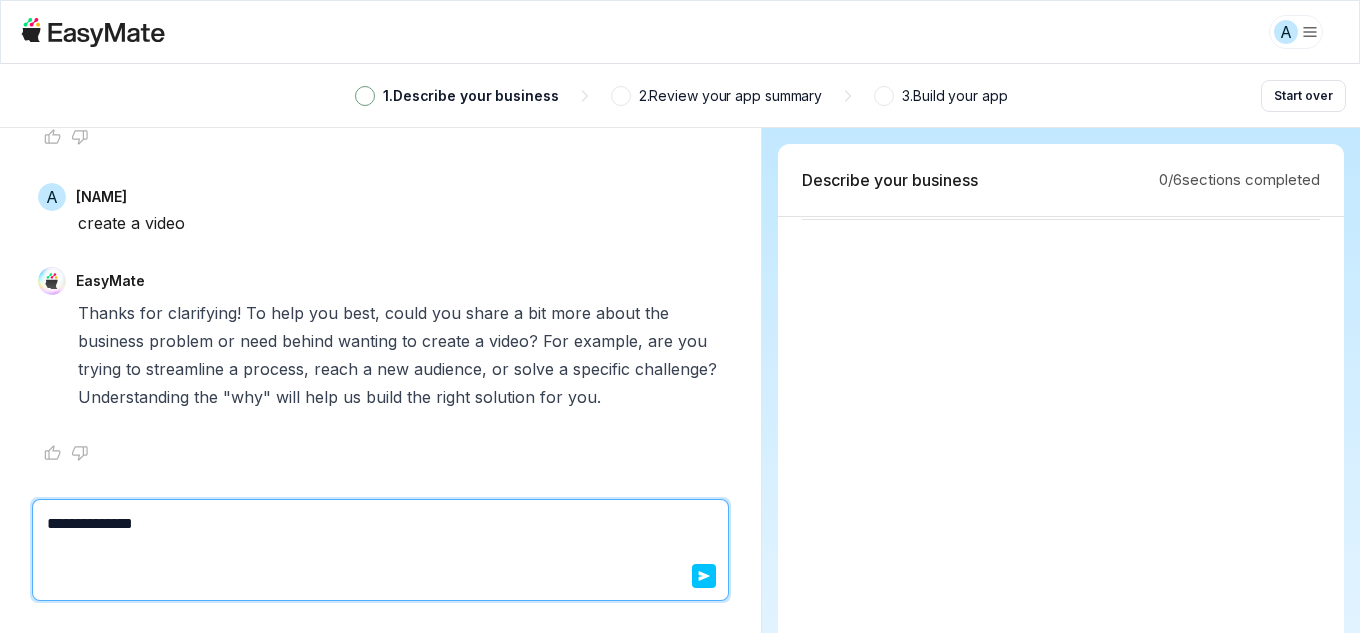 type on "*" 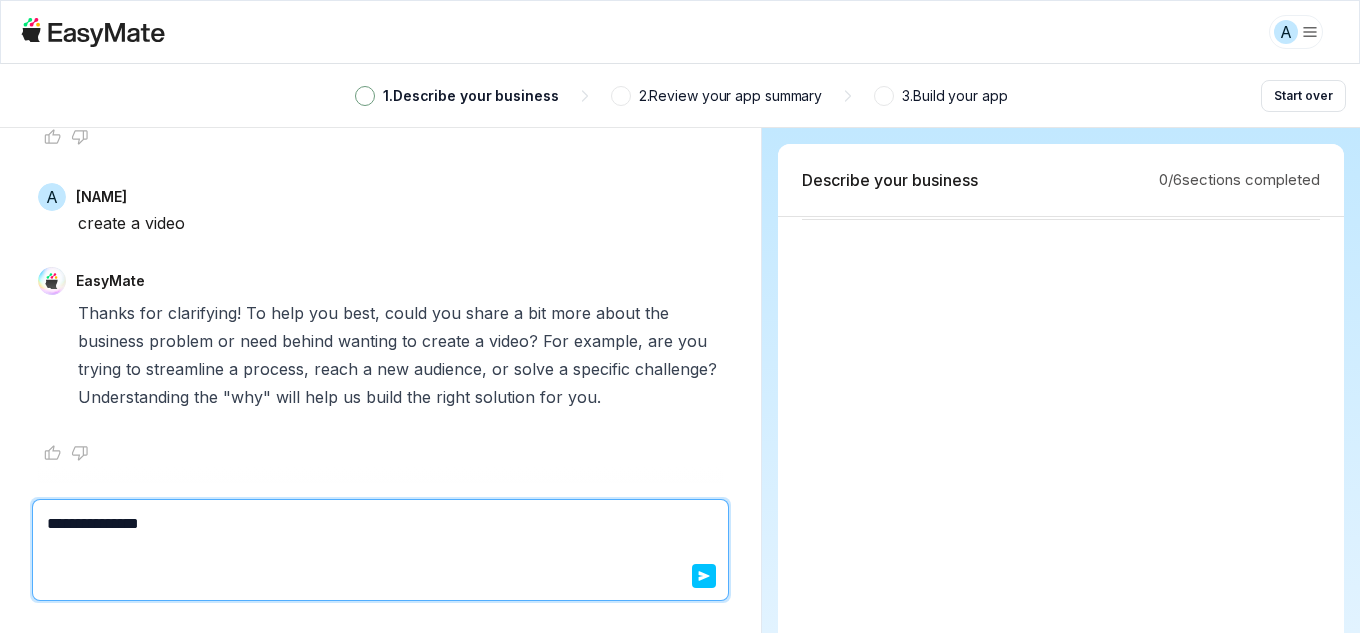 type on "*" 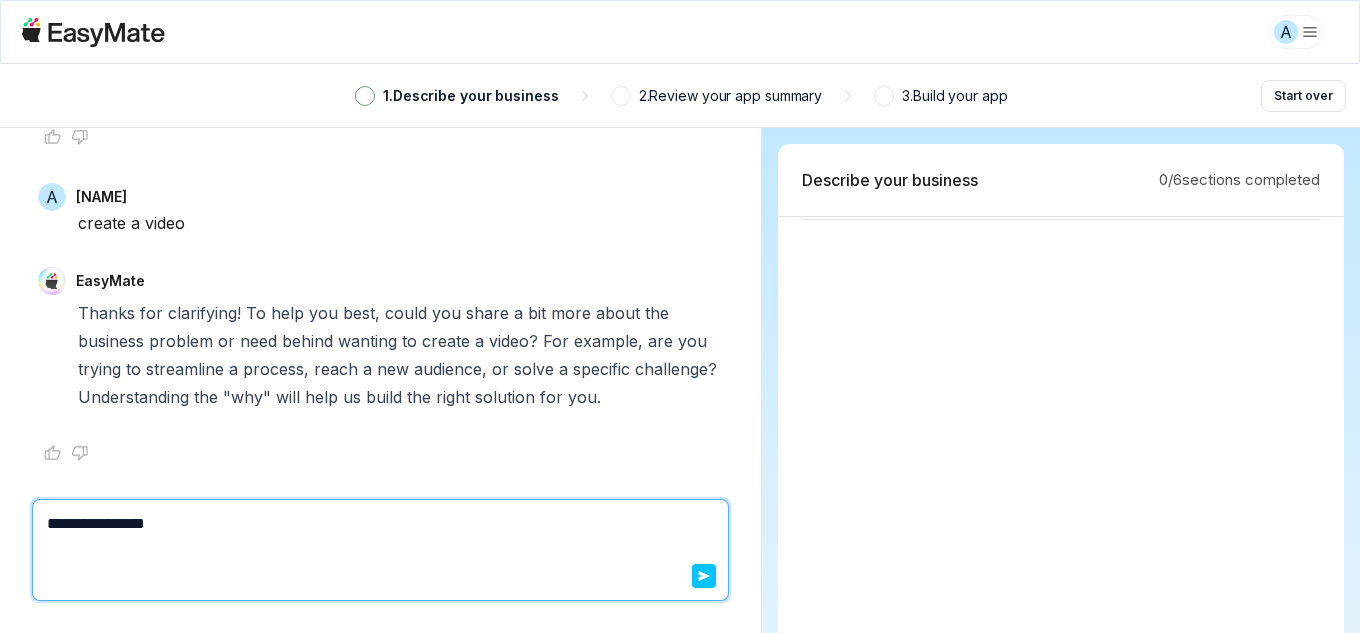 type on "*" 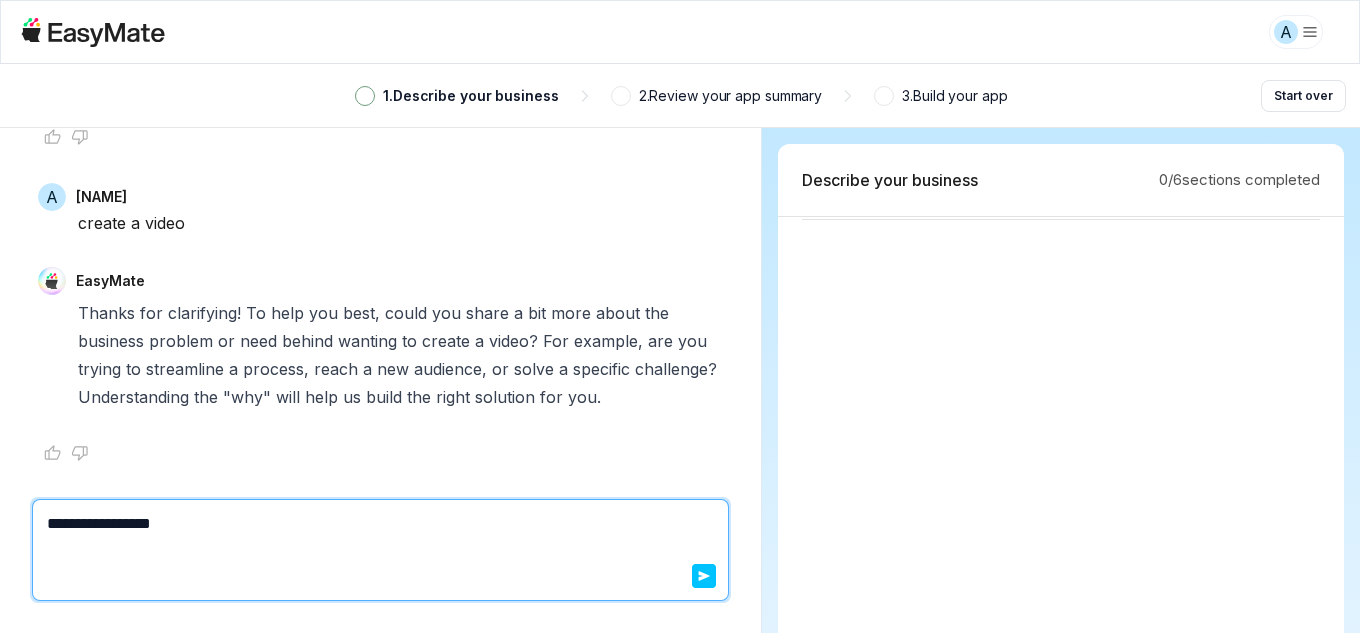type on "*" 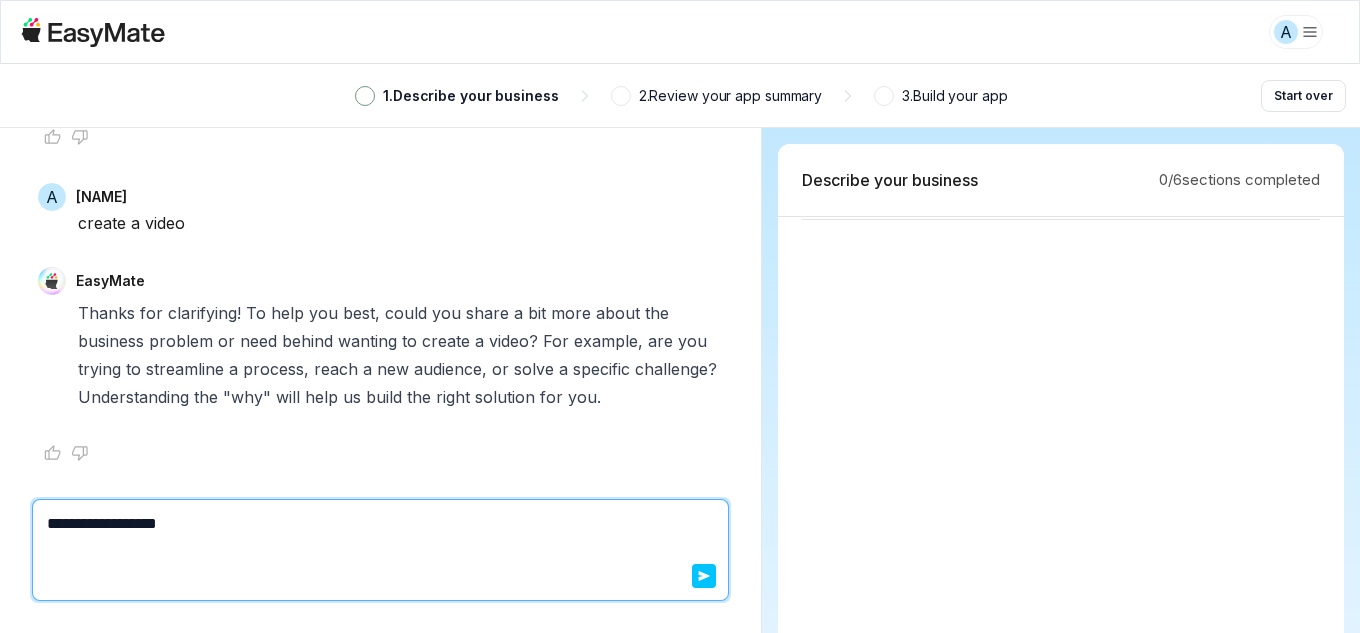 type on "*" 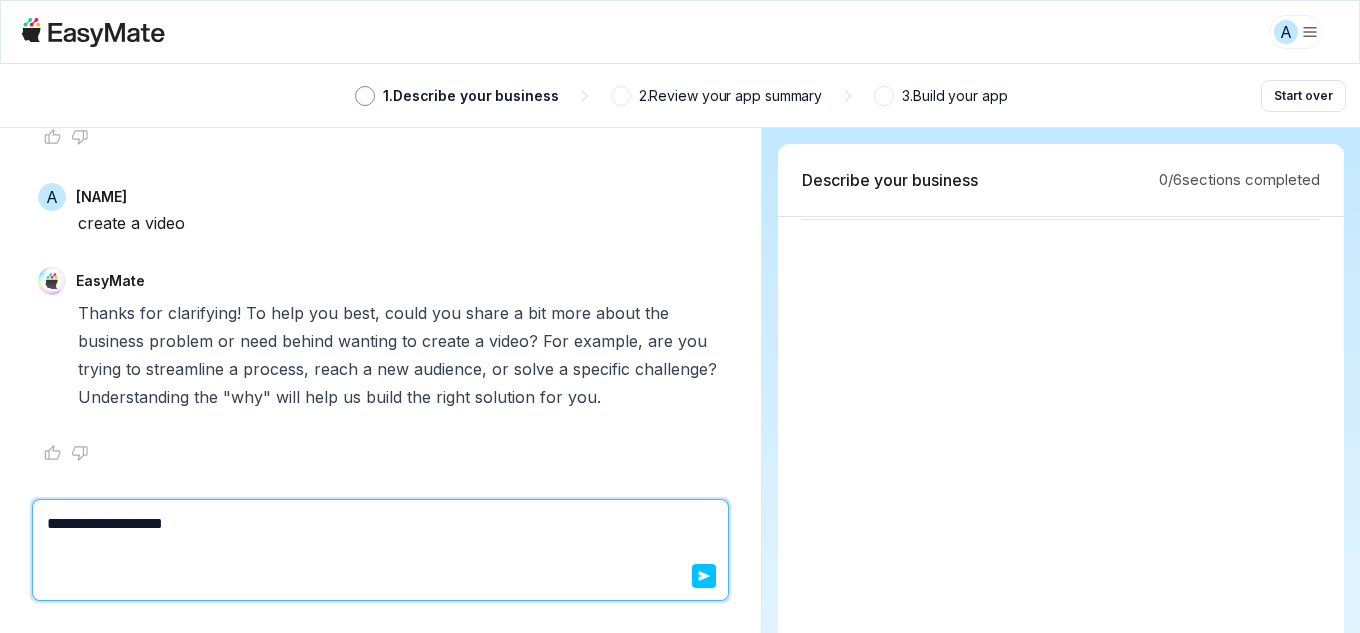type on "*" 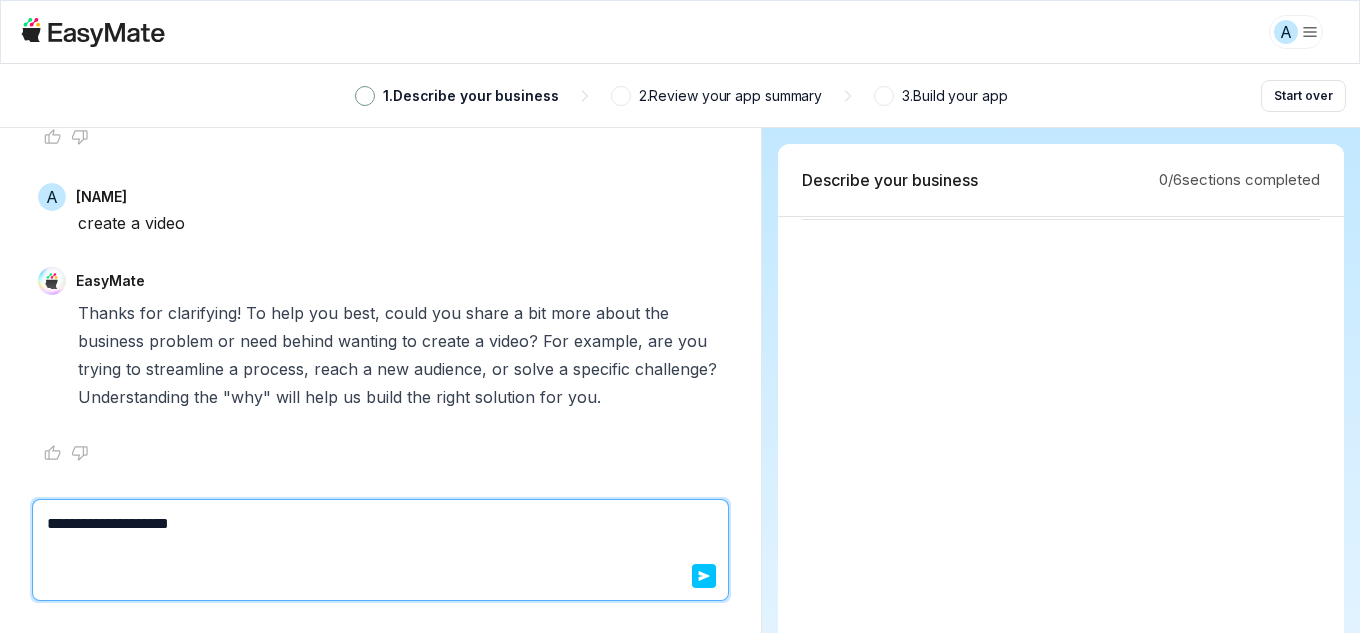 type on "*" 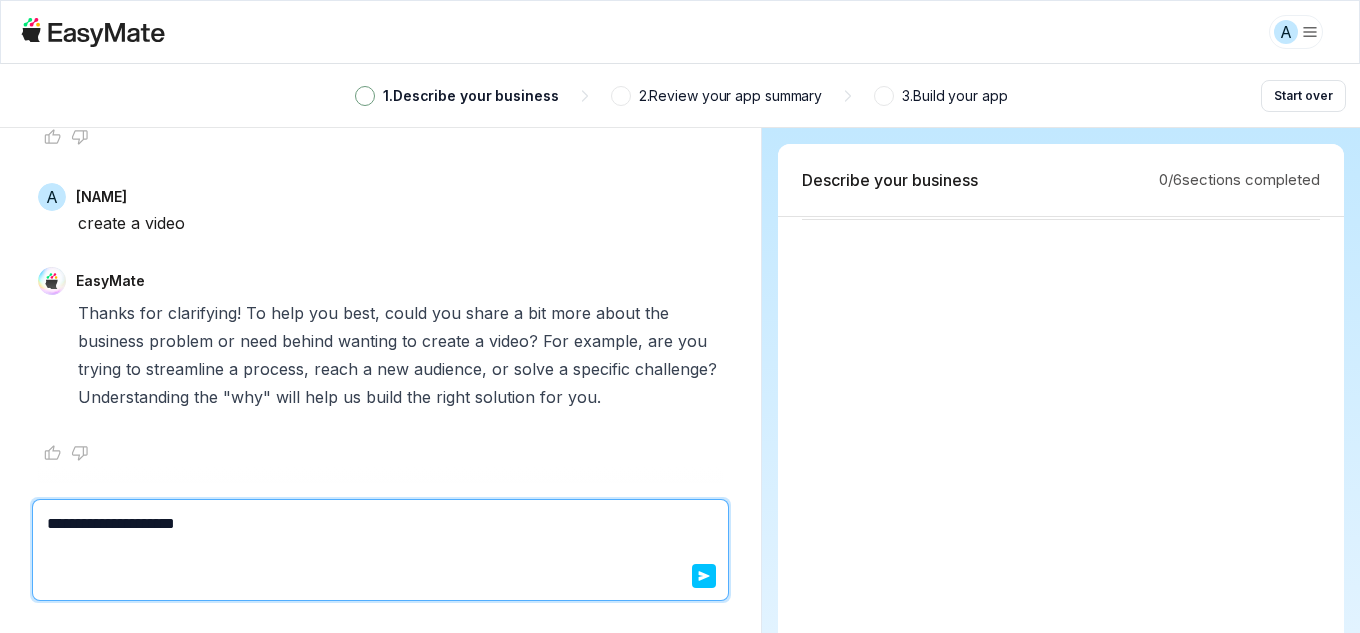 type on "*" 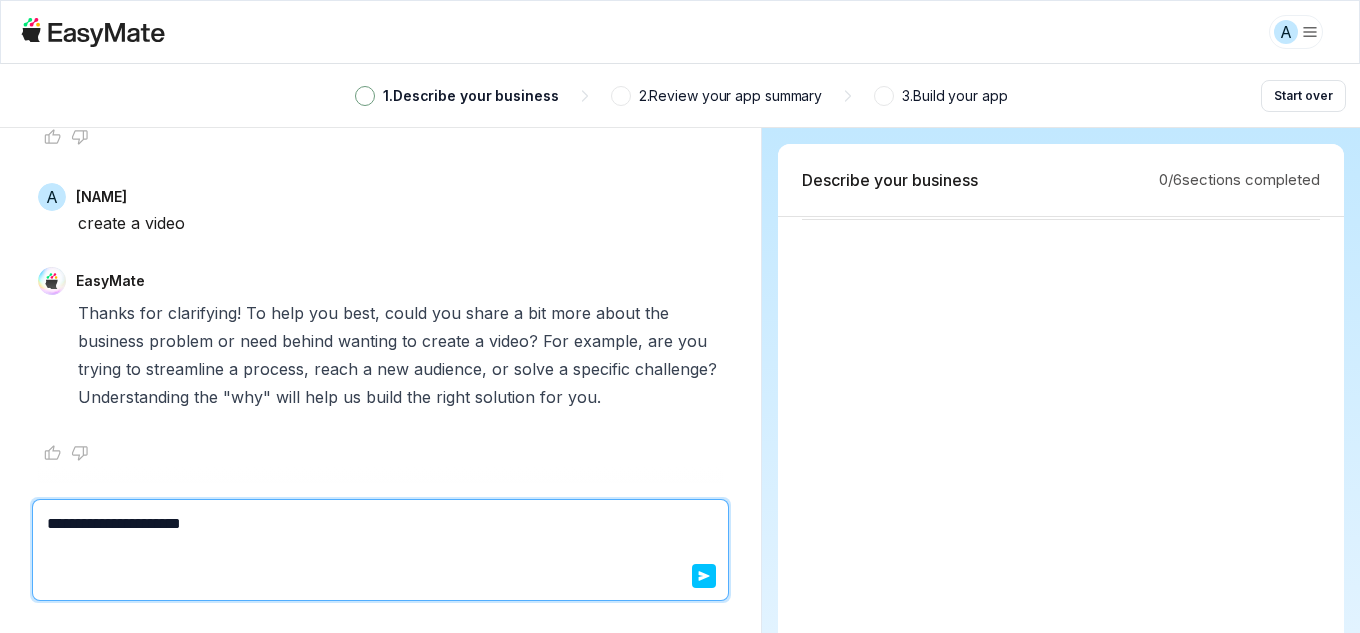 type on "*" 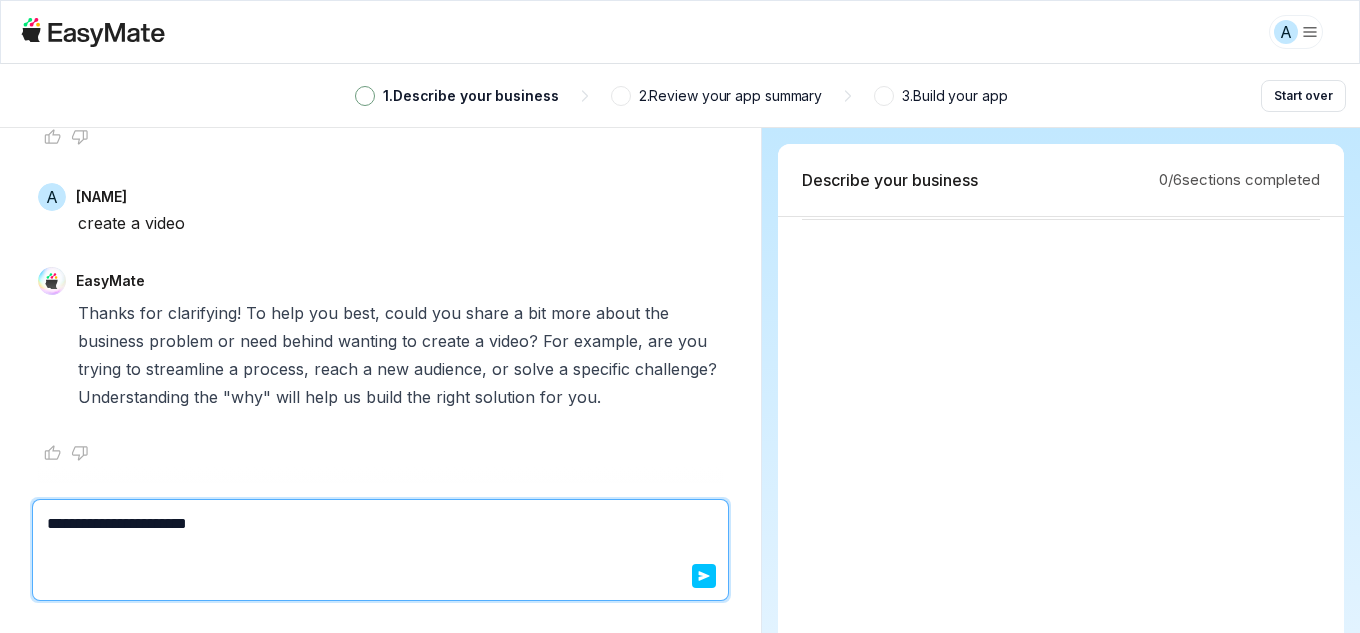 type on "*" 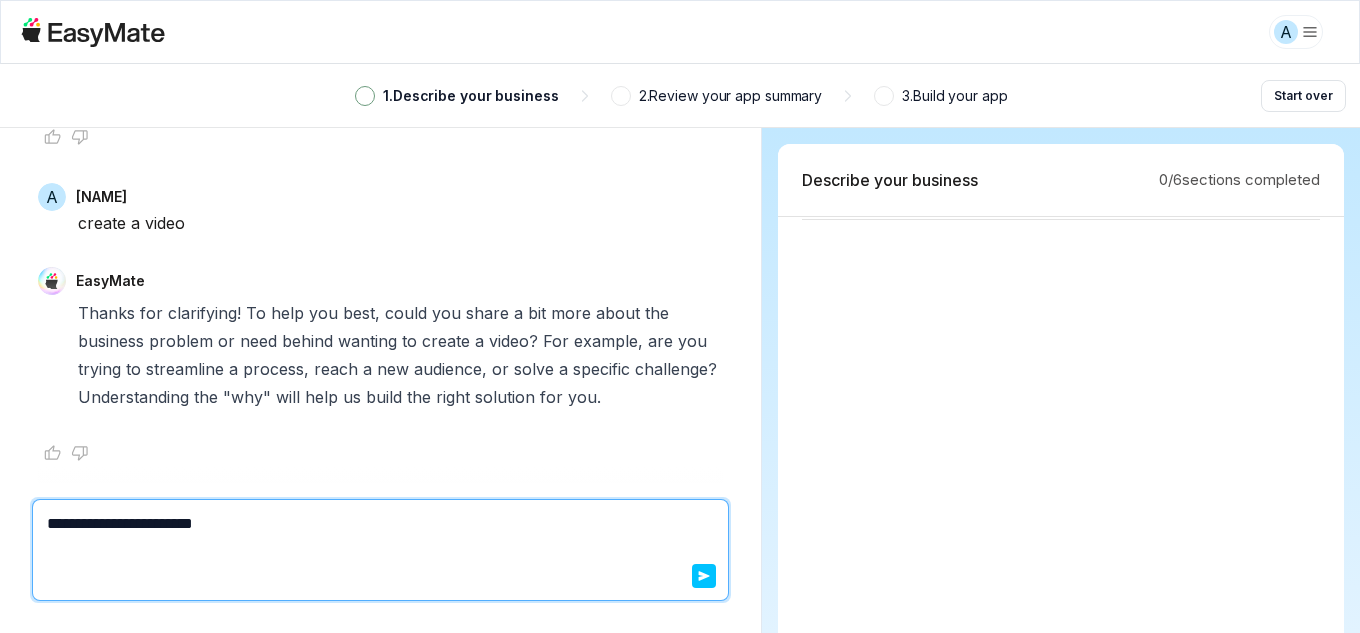 type on "*" 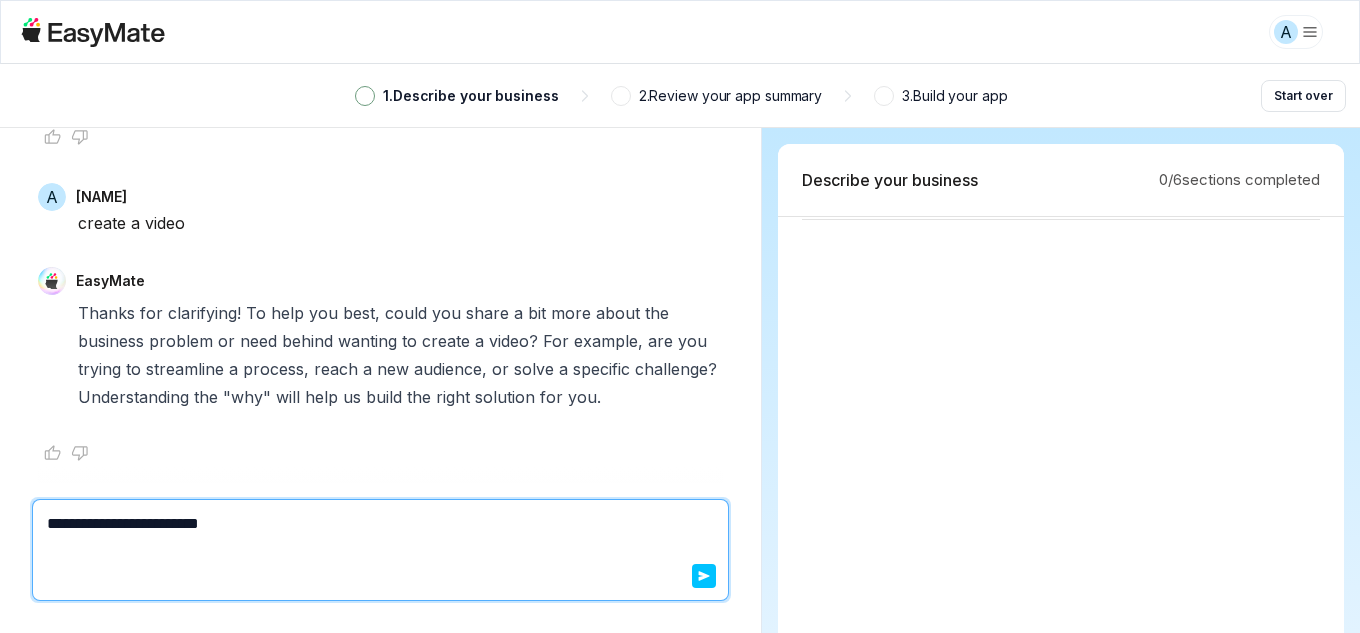 type on "*" 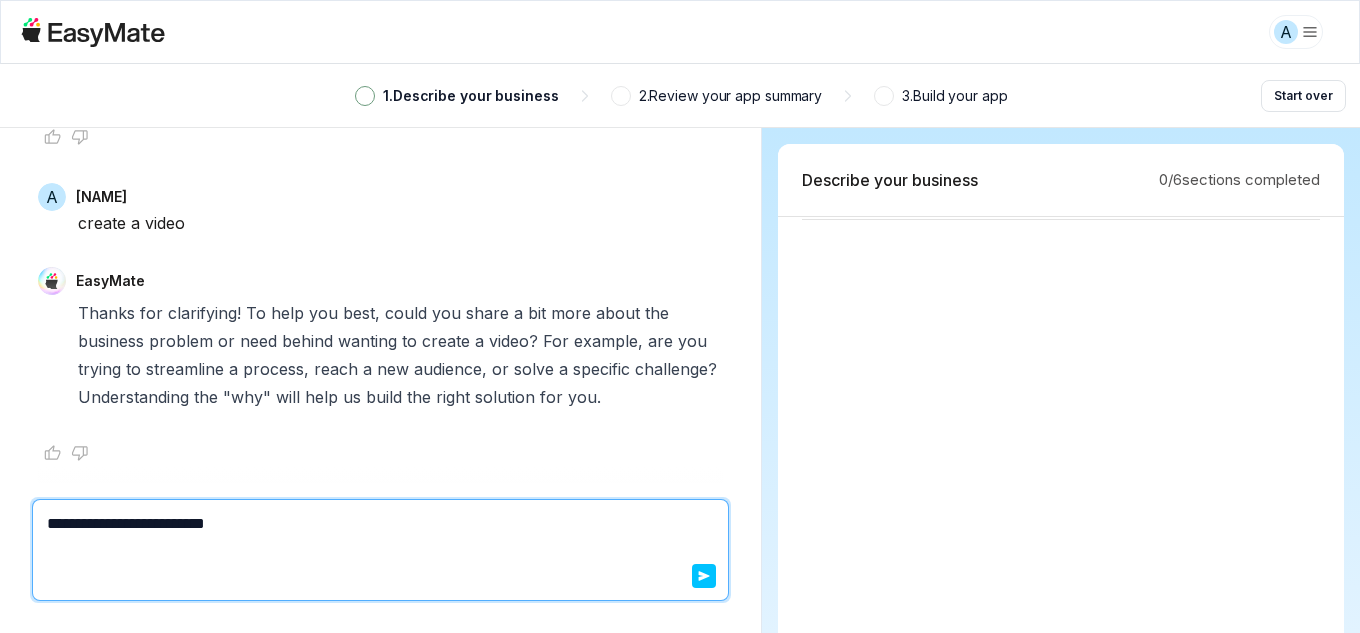 type on "*" 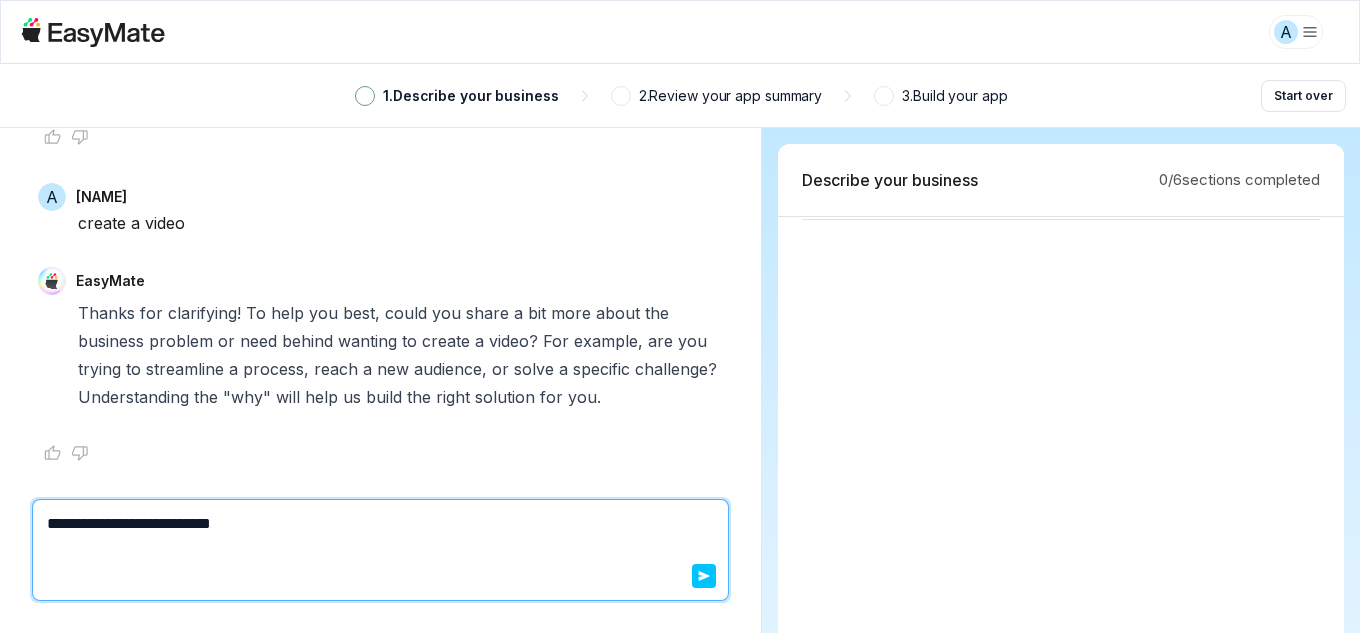 type on "*" 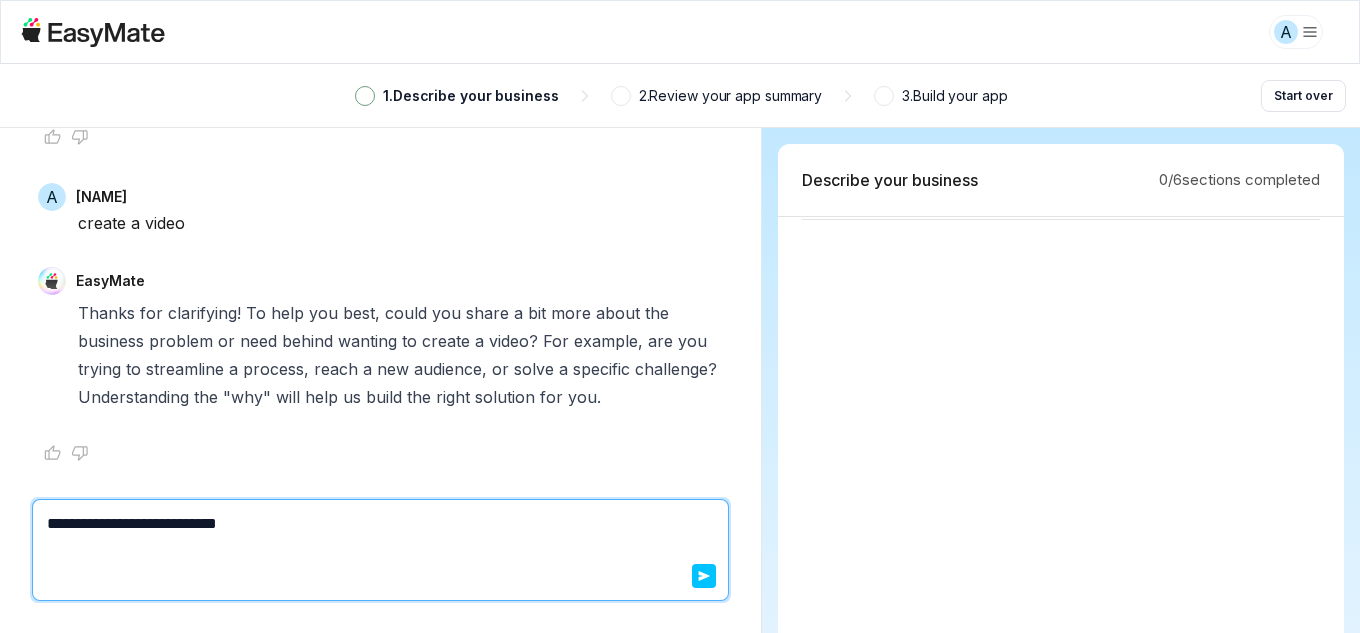 type on "*" 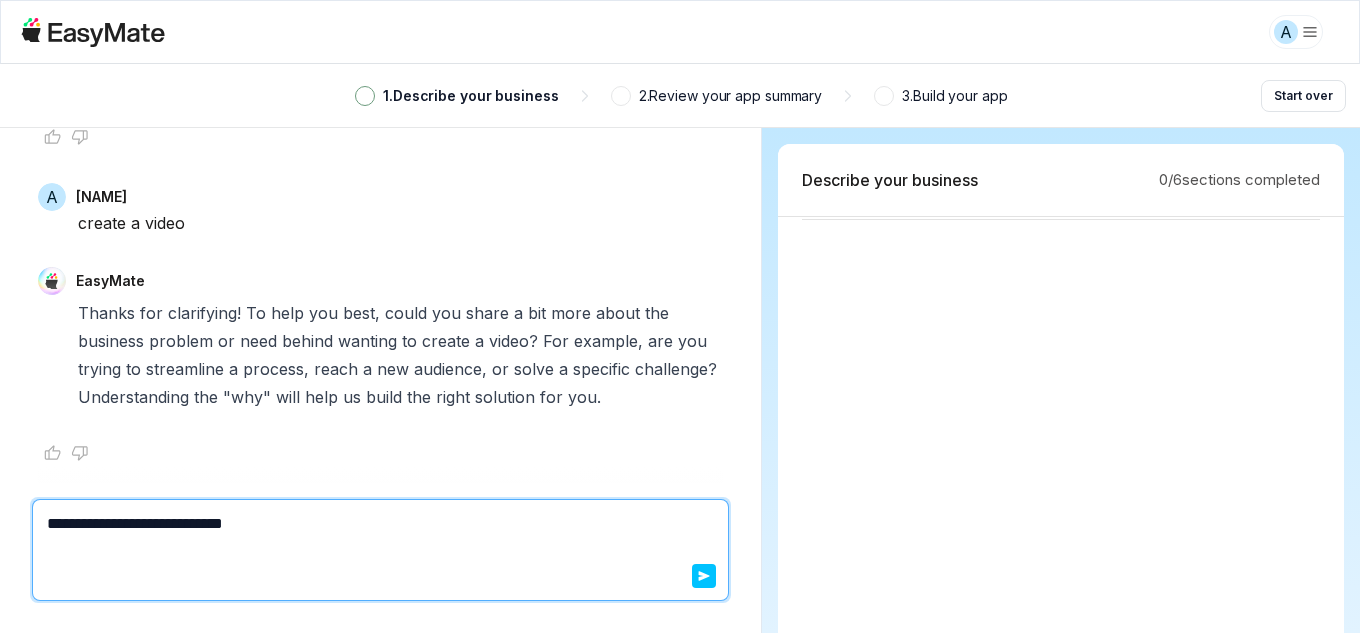 type on "*" 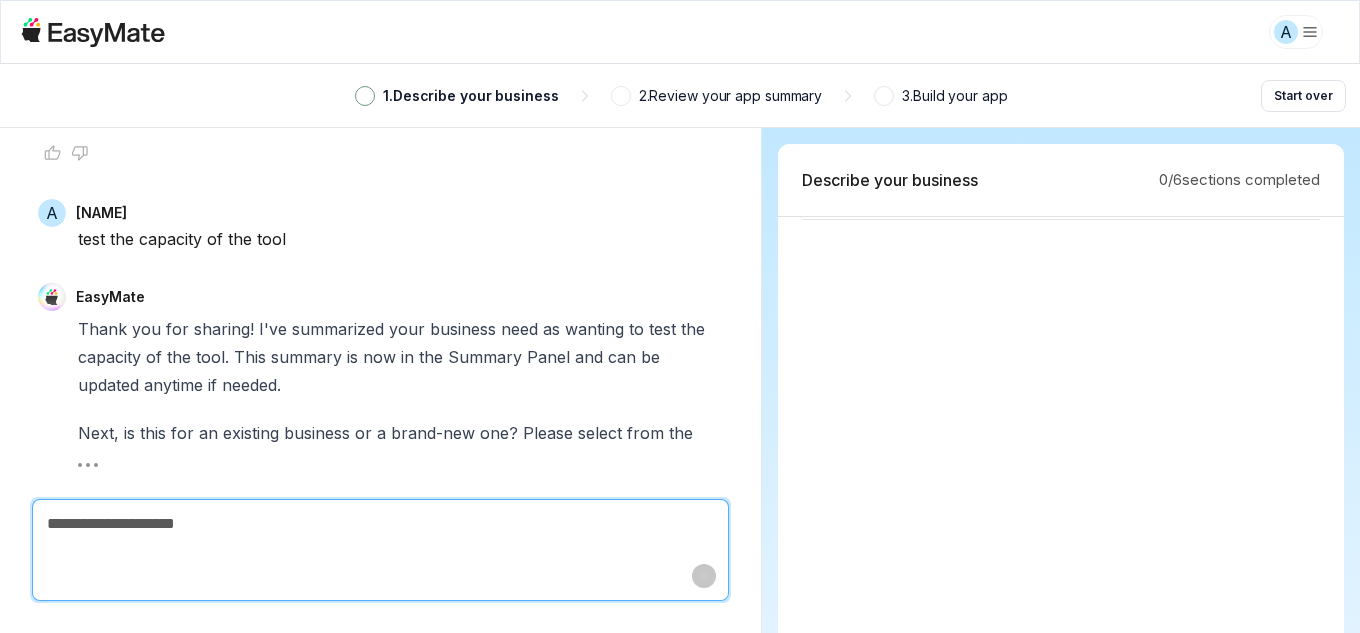 scroll, scrollTop: 1365, scrollLeft: 0, axis: vertical 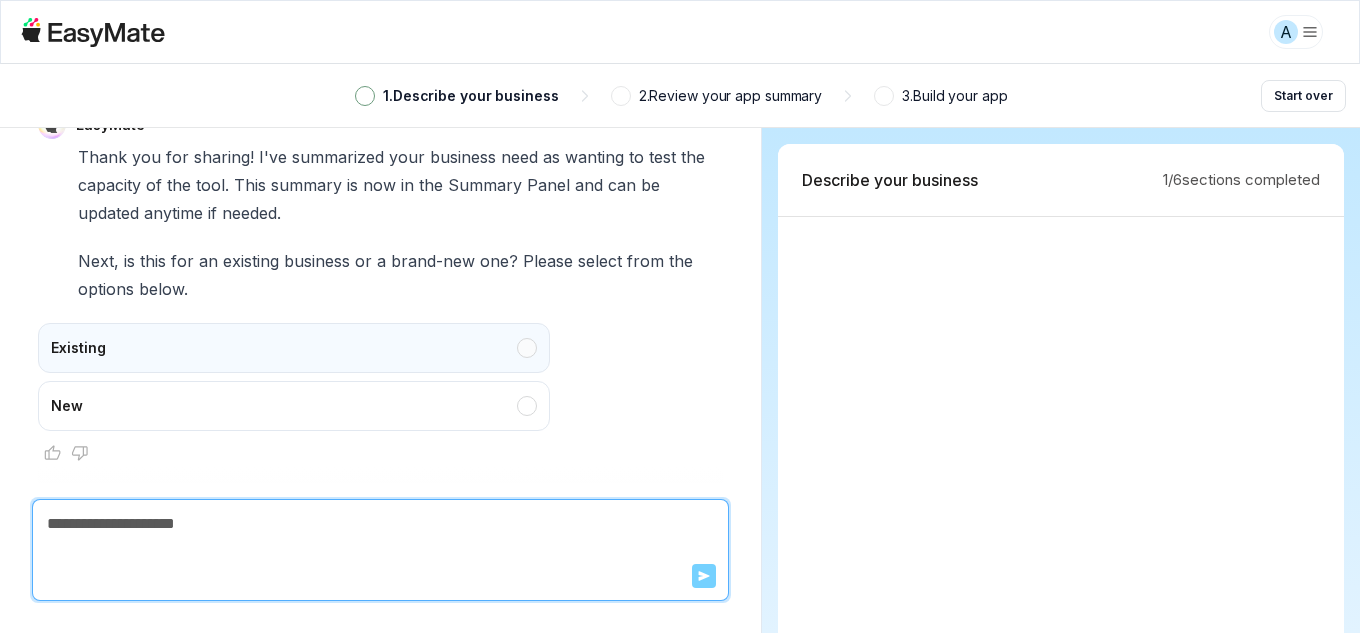 click on "Existing" at bounding box center [294, 348] 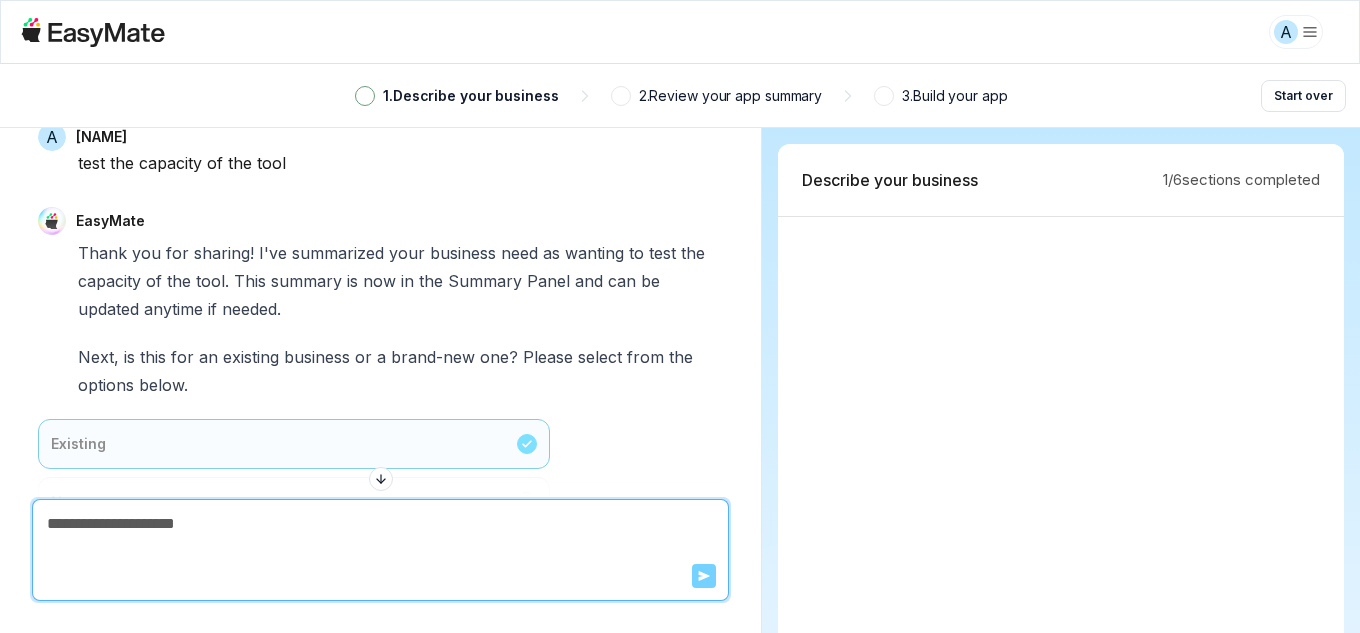 scroll, scrollTop: 1713, scrollLeft: 0, axis: vertical 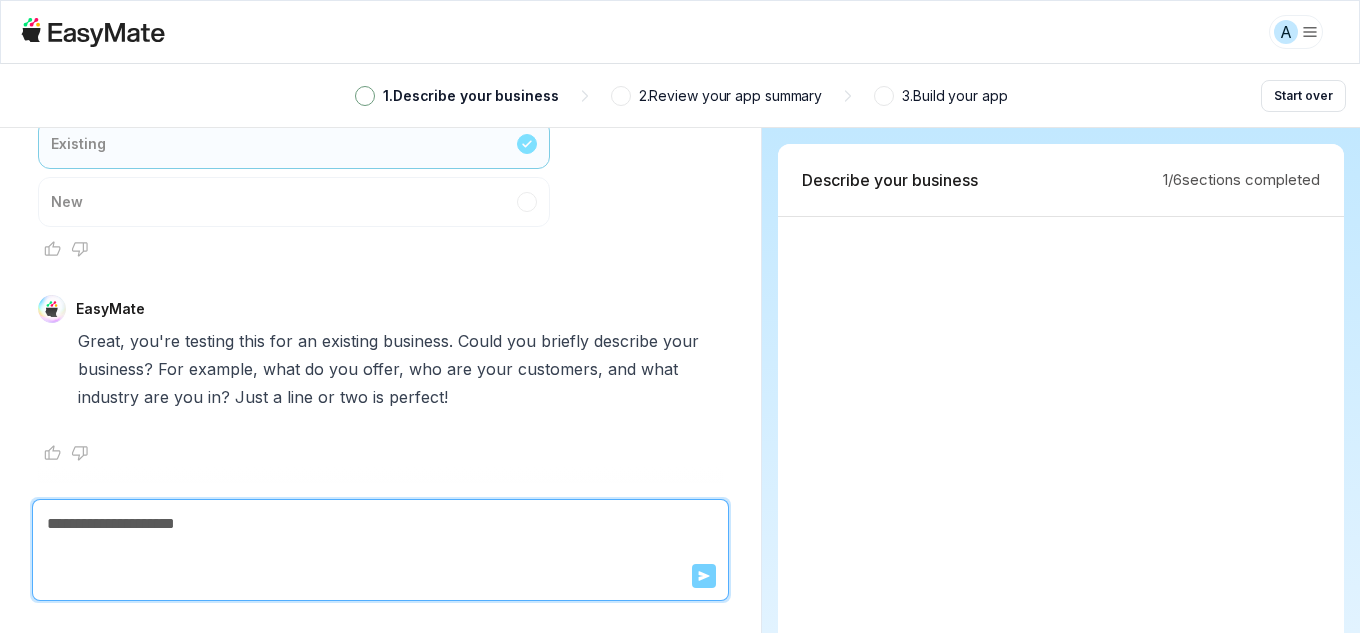 click on "1 / 6  sections completed" at bounding box center (1241, 180) 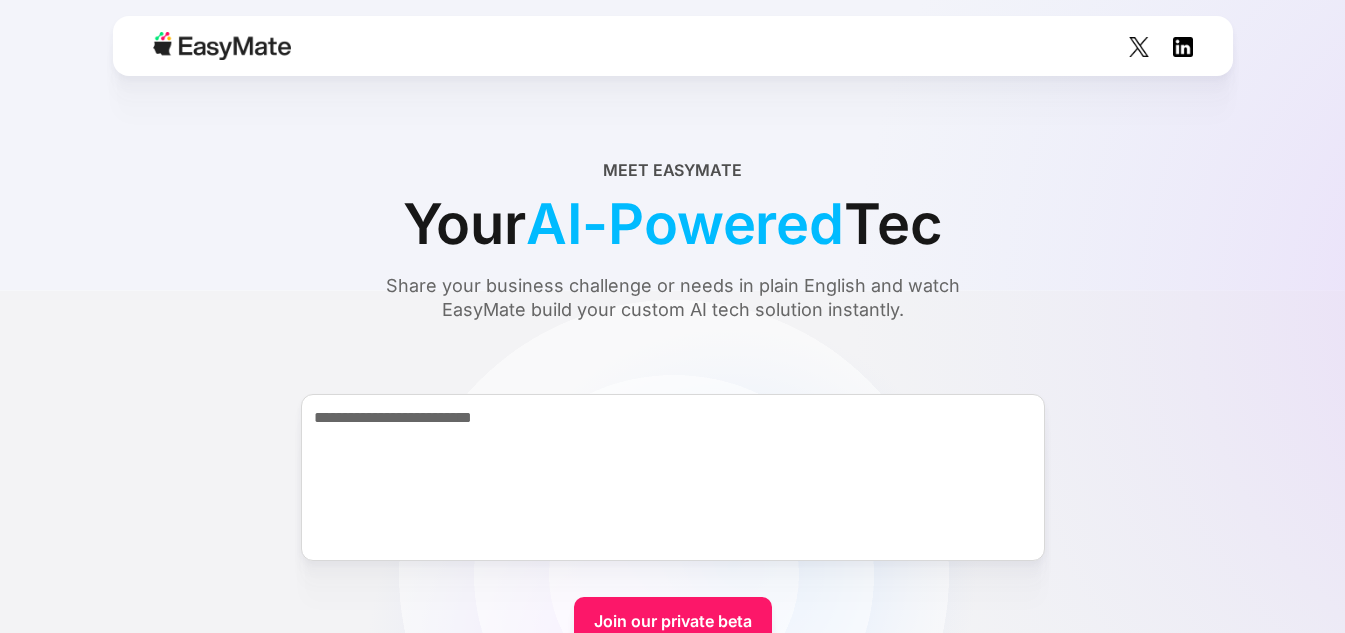 scroll, scrollTop: 4900, scrollLeft: 0, axis: vertical 